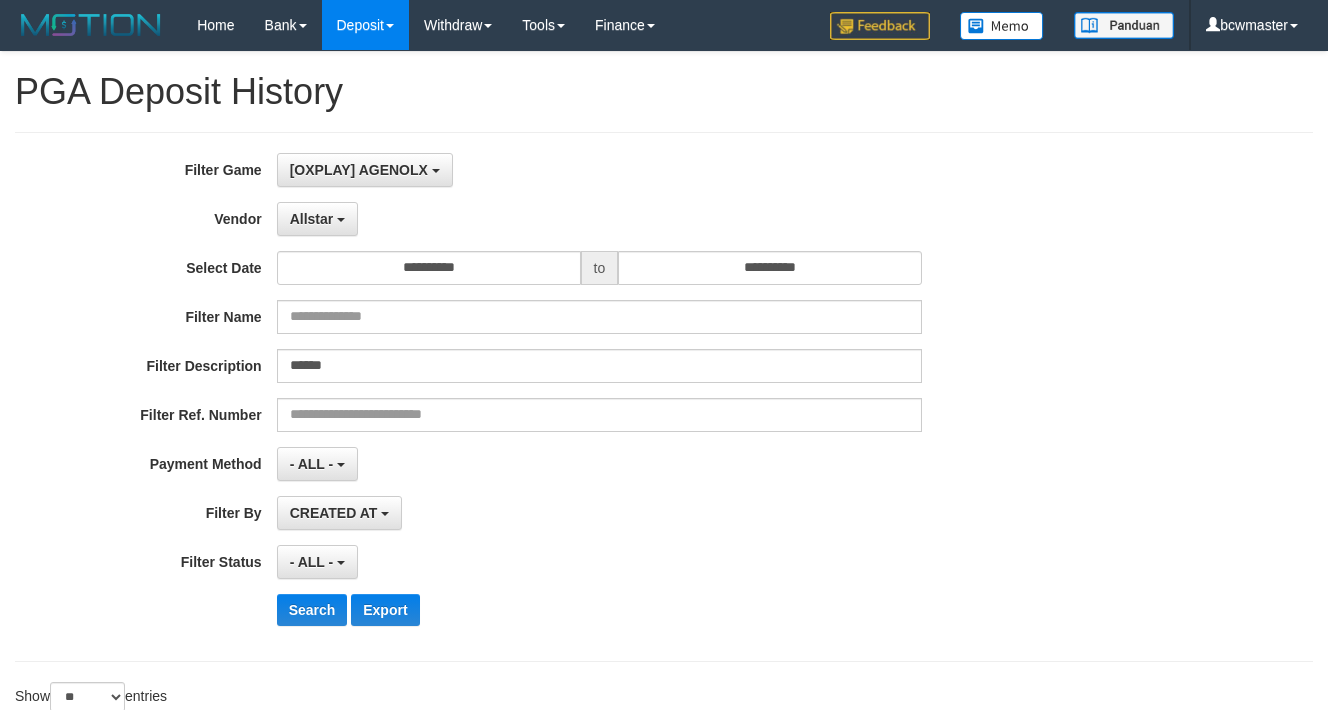 select on "**********" 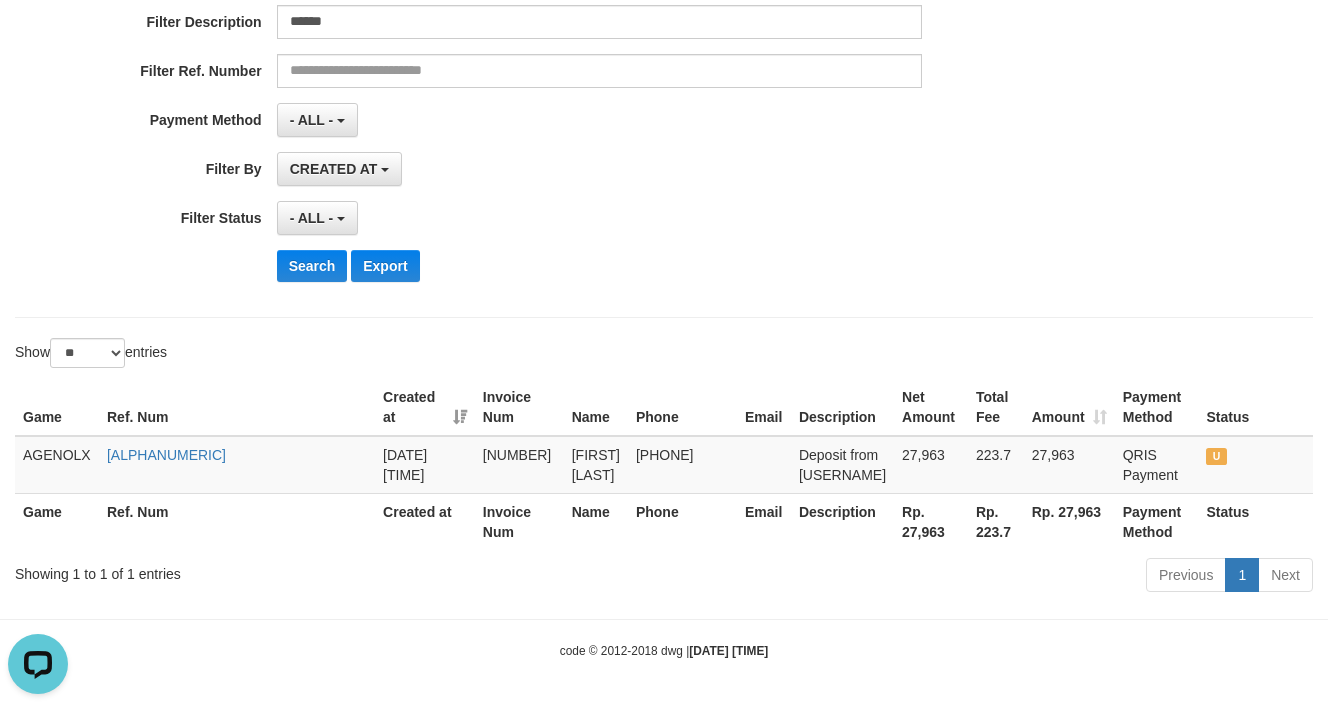 scroll, scrollTop: 0, scrollLeft: 0, axis: both 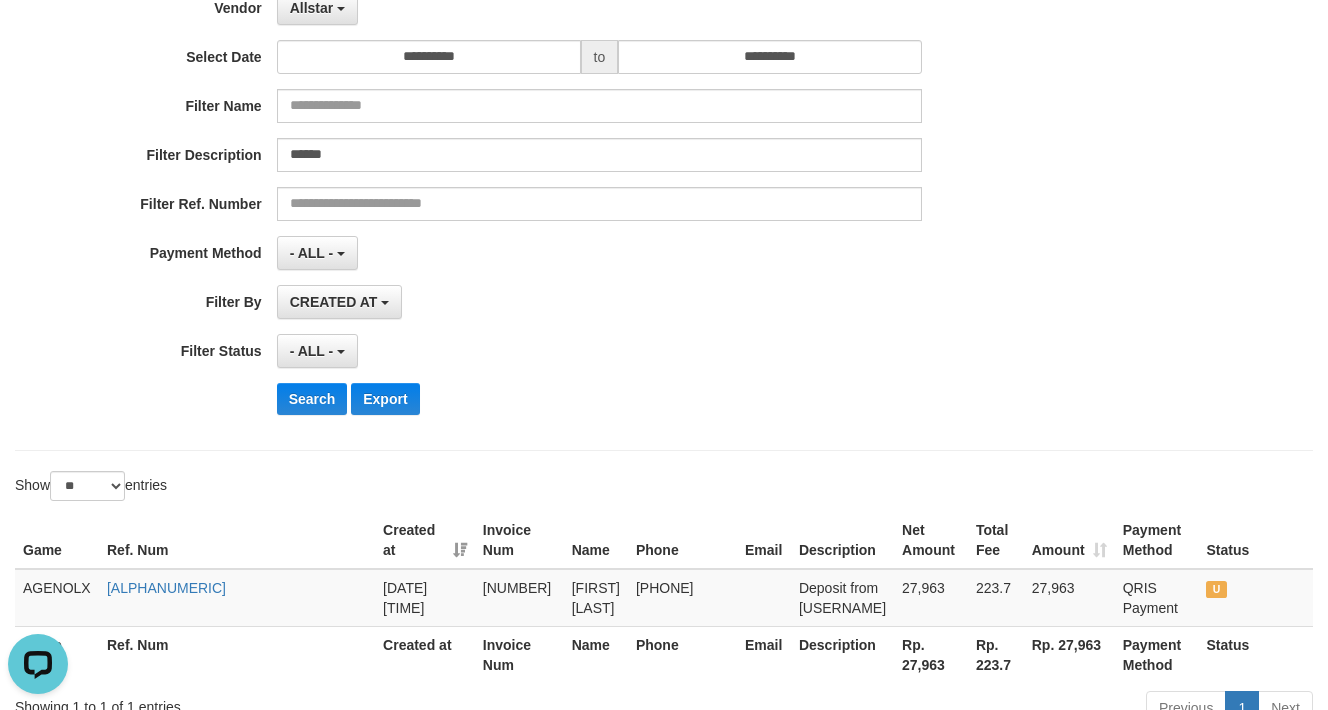 click on "CREATED AT
PAID AT
CREATED AT" at bounding box center [600, 302] 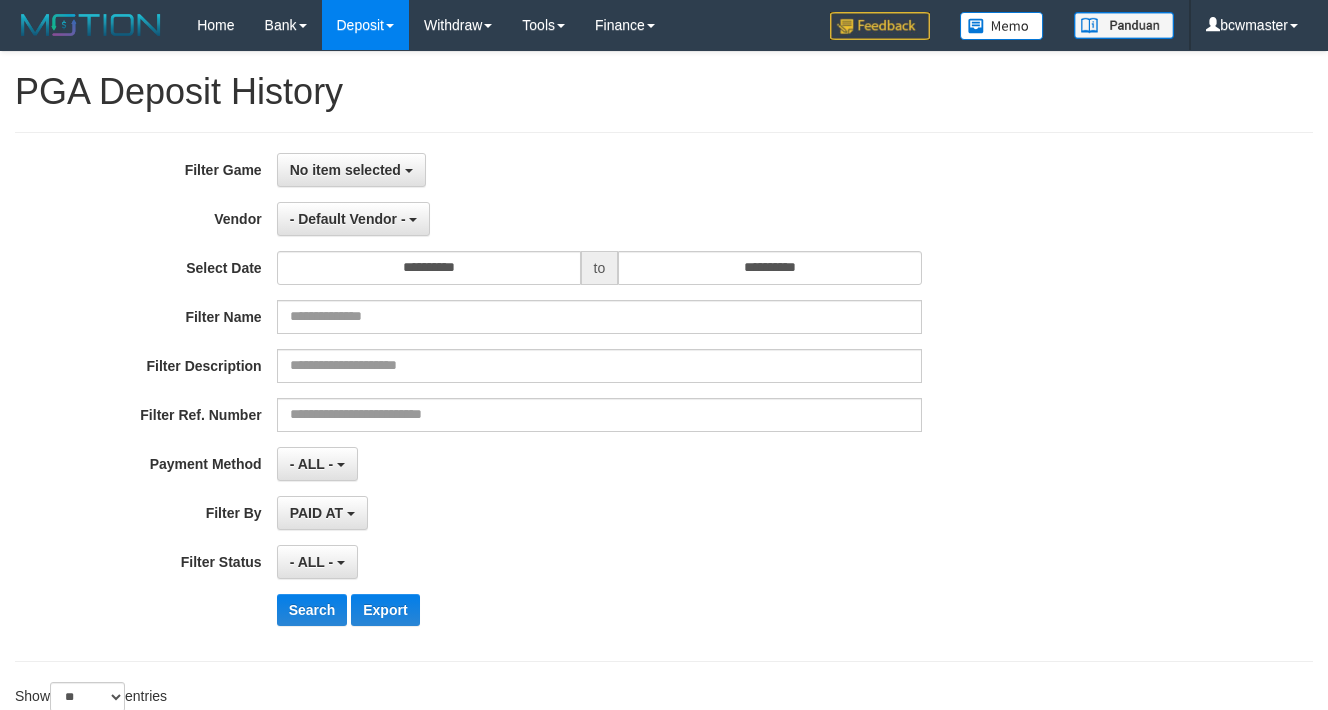 select 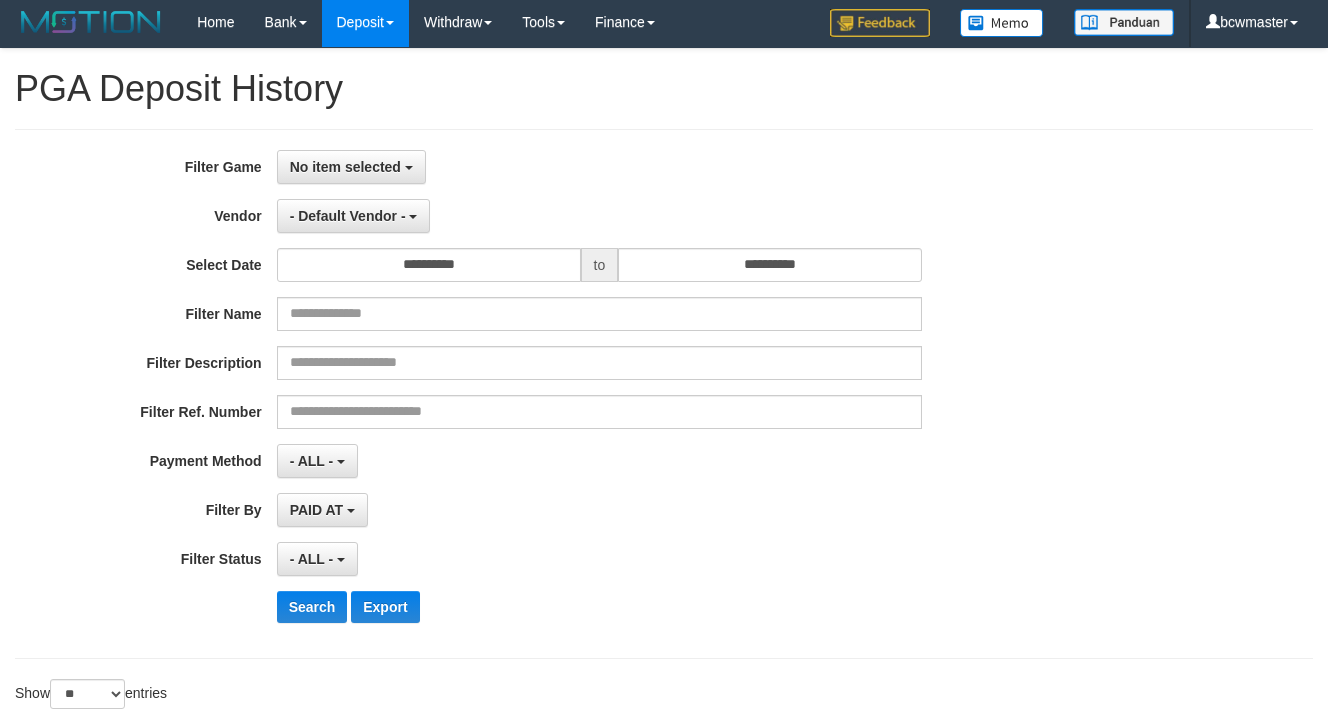 scroll, scrollTop: 0, scrollLeft: 0, axis: both 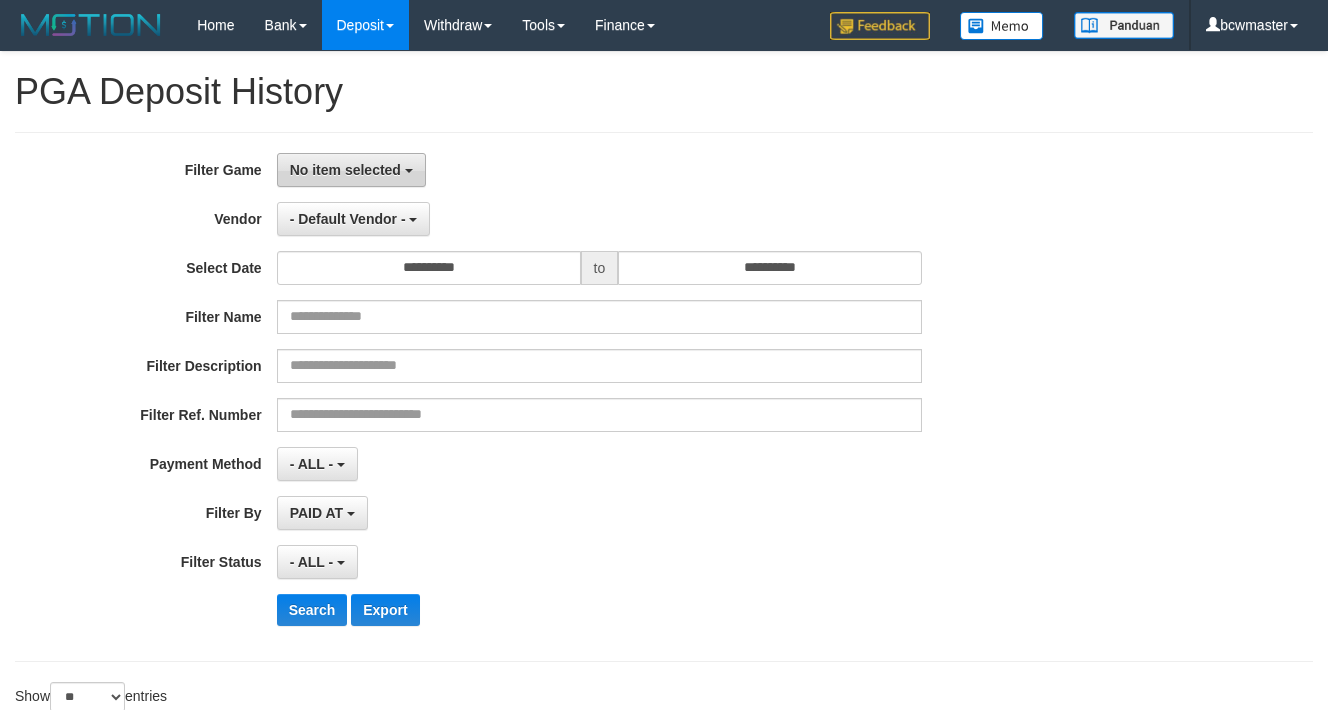 click on "No item selected" at bounding box center [351, 170] 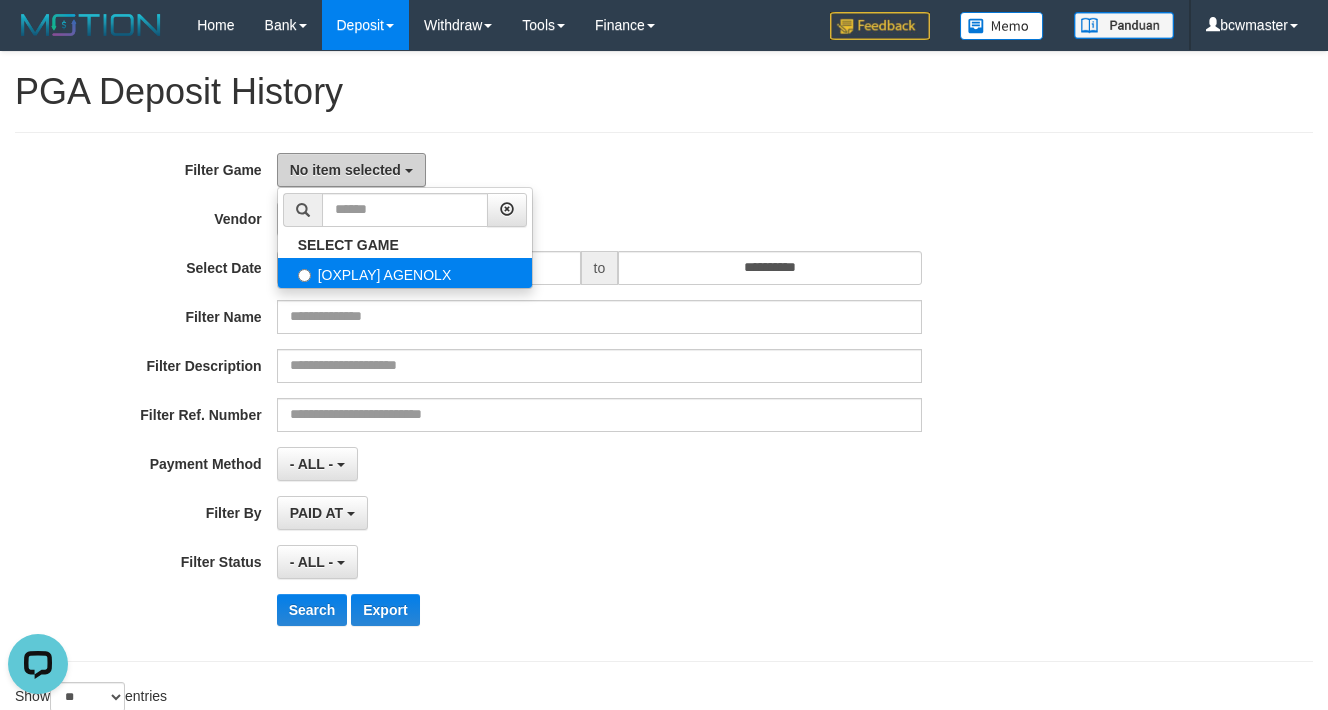 scroll, scrollTop: 0, scrollLeft: 0, axis: both 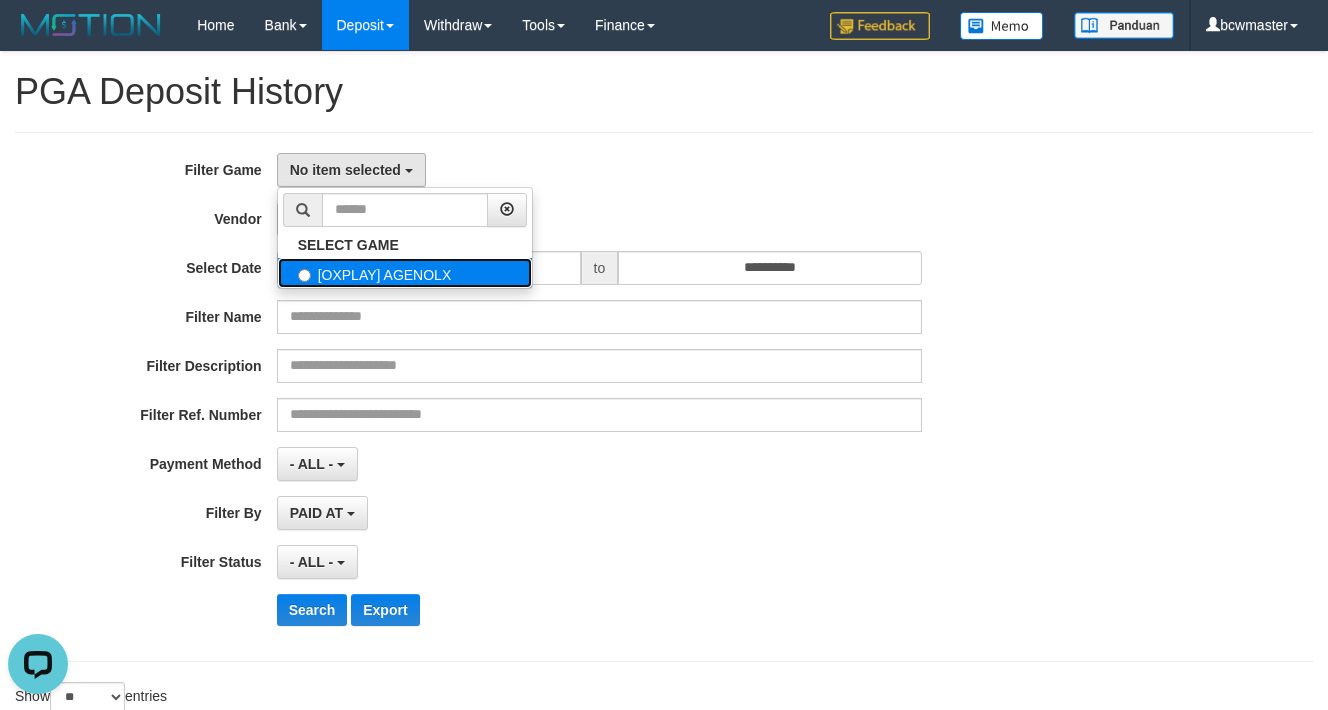 click on "[OXPLAY] AGENOLX" at bounding box center (405, 273) 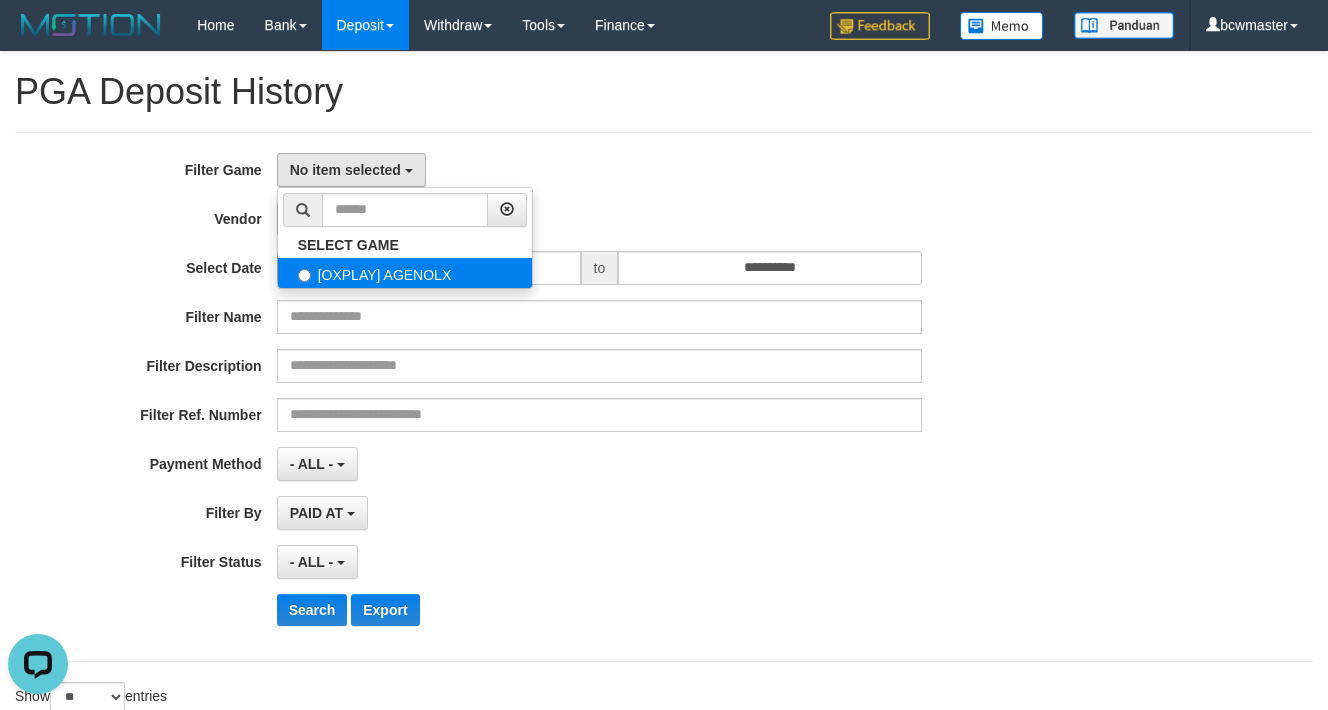 select on "***" 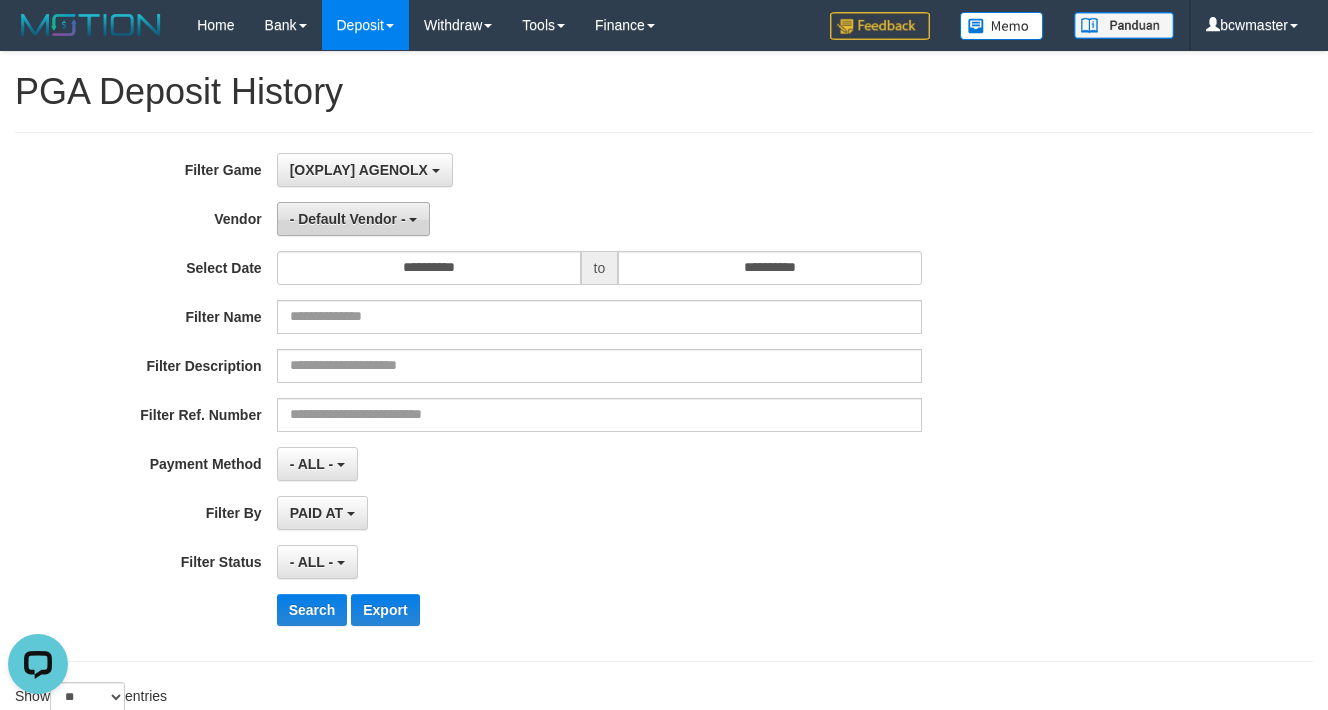 scroll, scrollTop: 18, scrollLeft: 0, axis: vertical 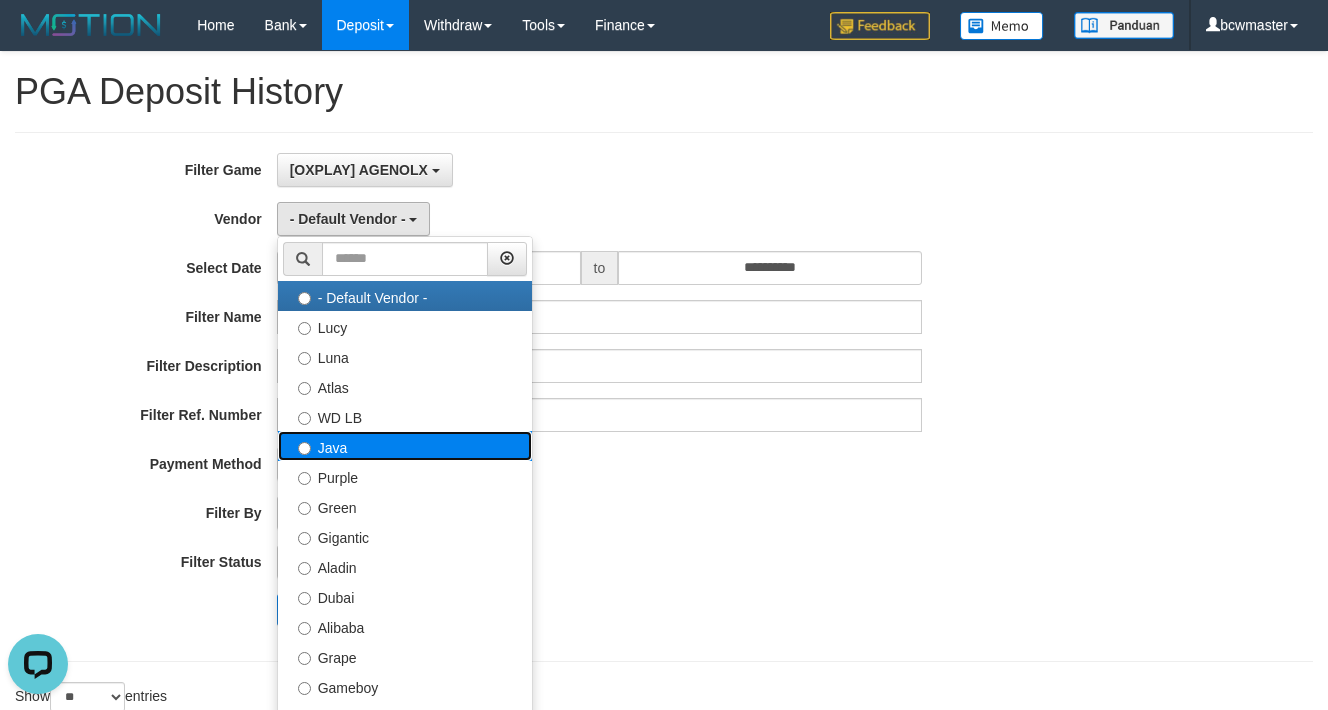 click on "Java" at bounding box center [405, 446] 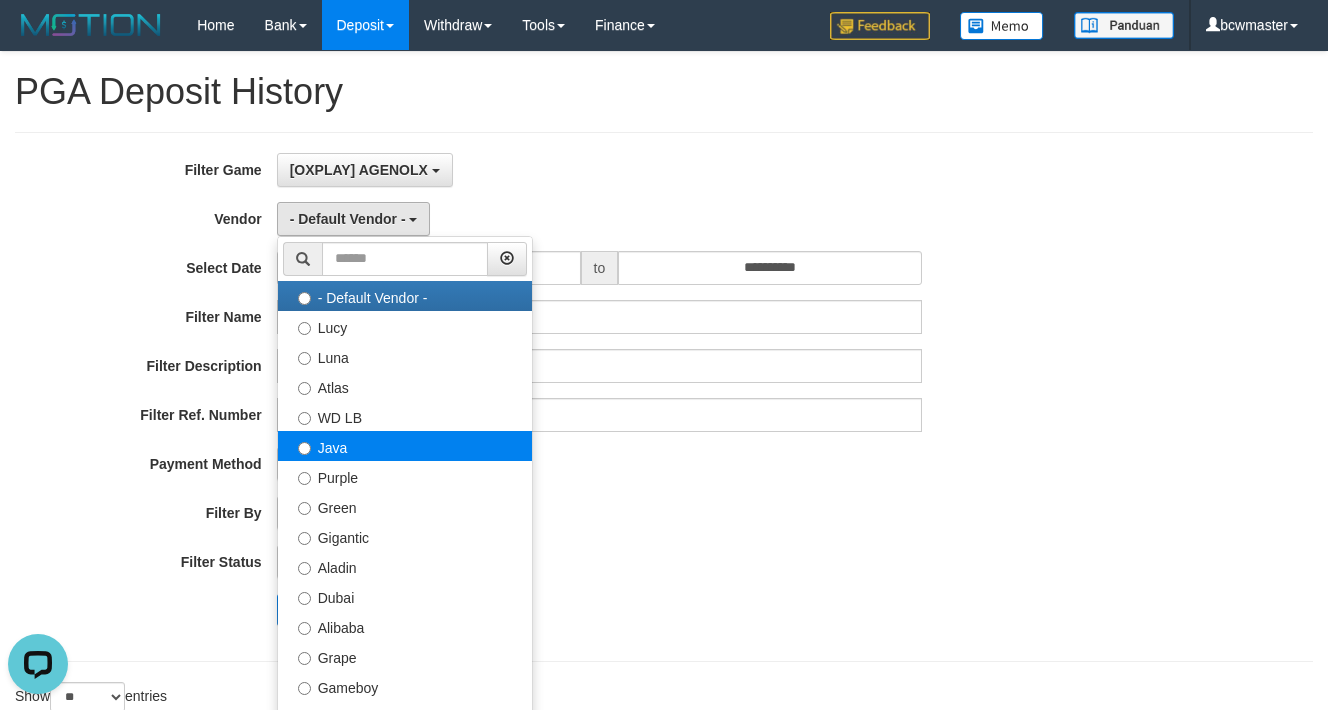 select on "**********" 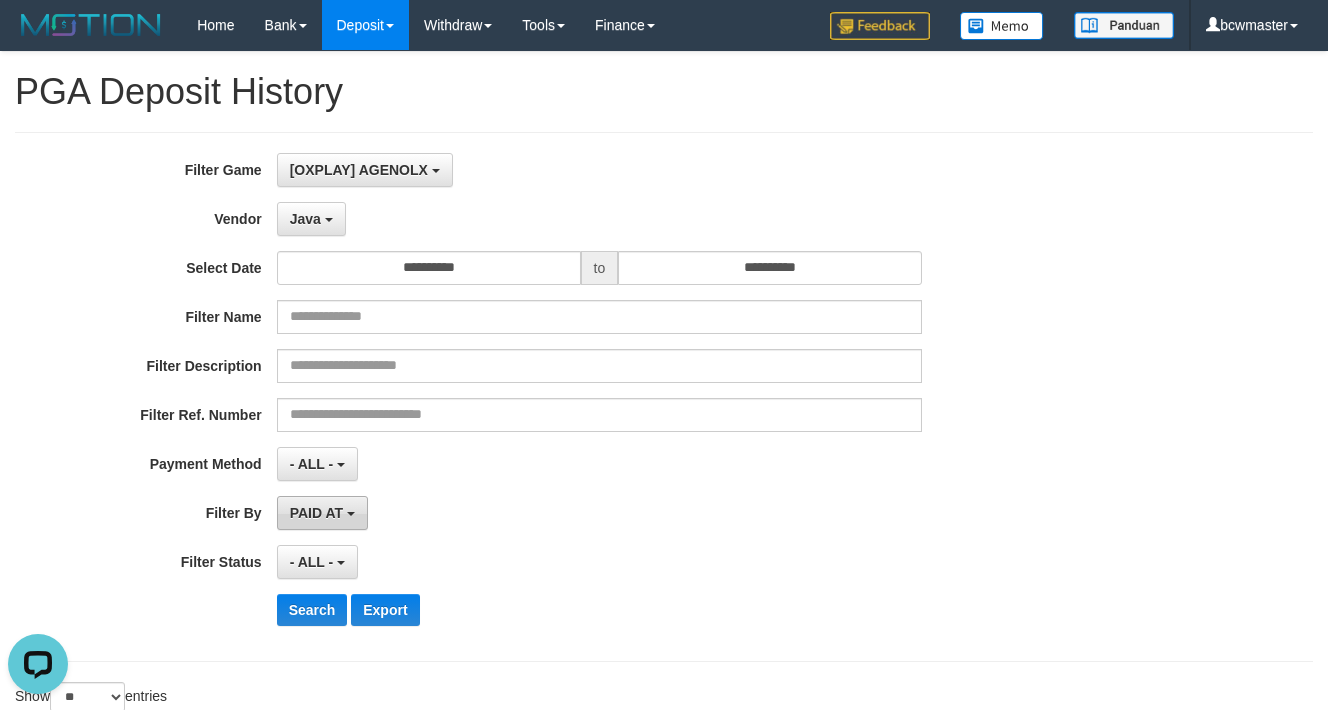 click on "PAID AT" at bounding box center [316, 513] 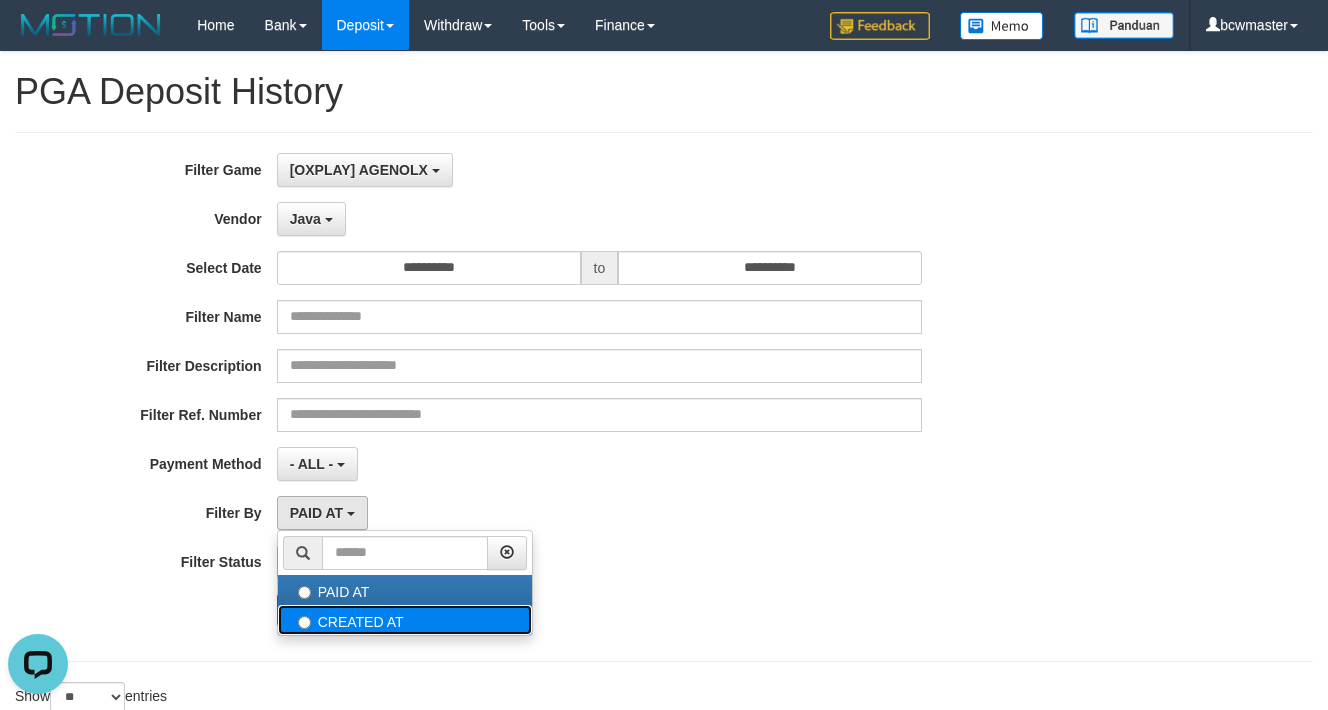 click on "CREATED AT" at bounding box center (405, 620) 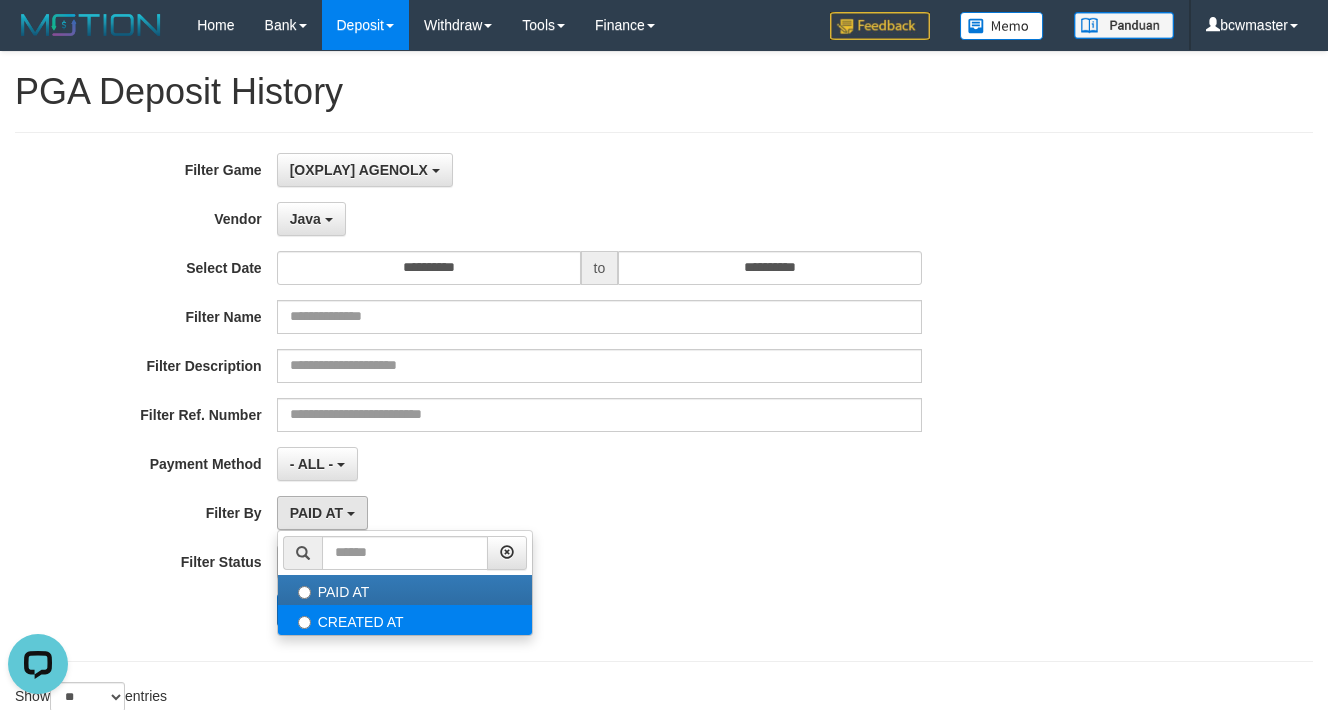 select on "*" 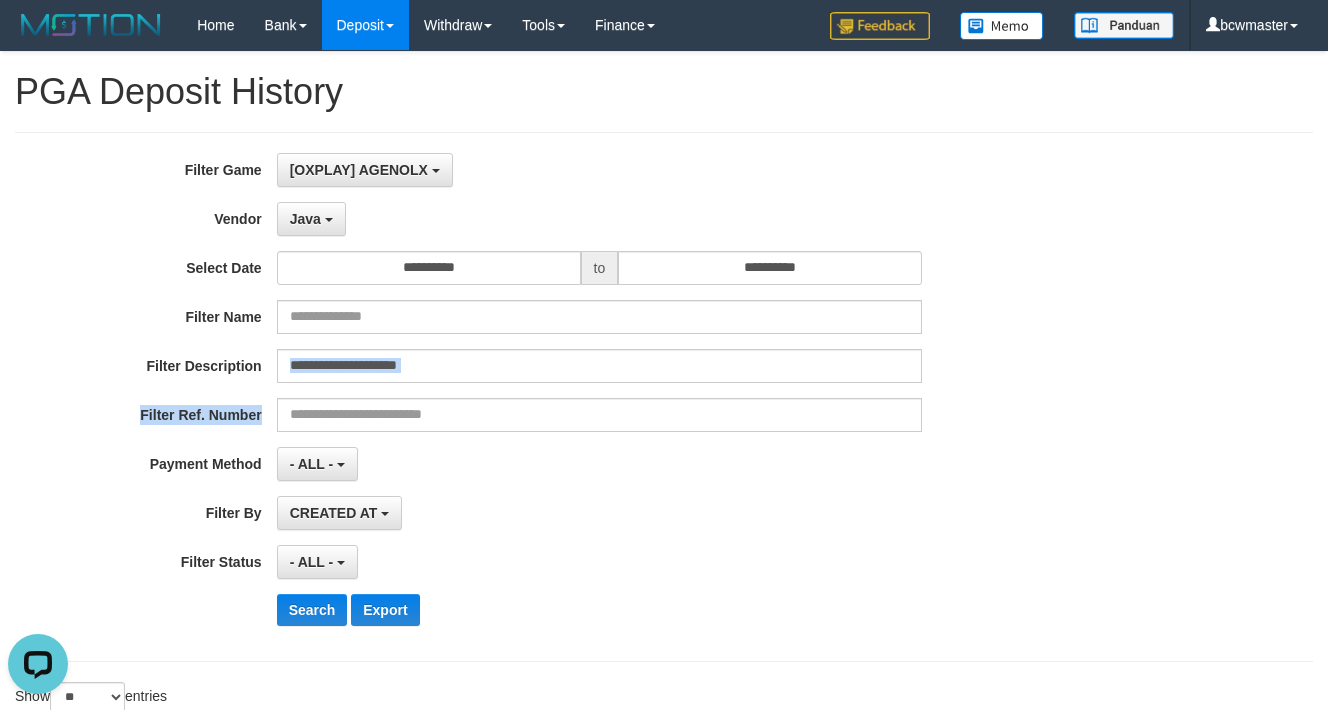 click on "**********" at bounding box center [553, 397] 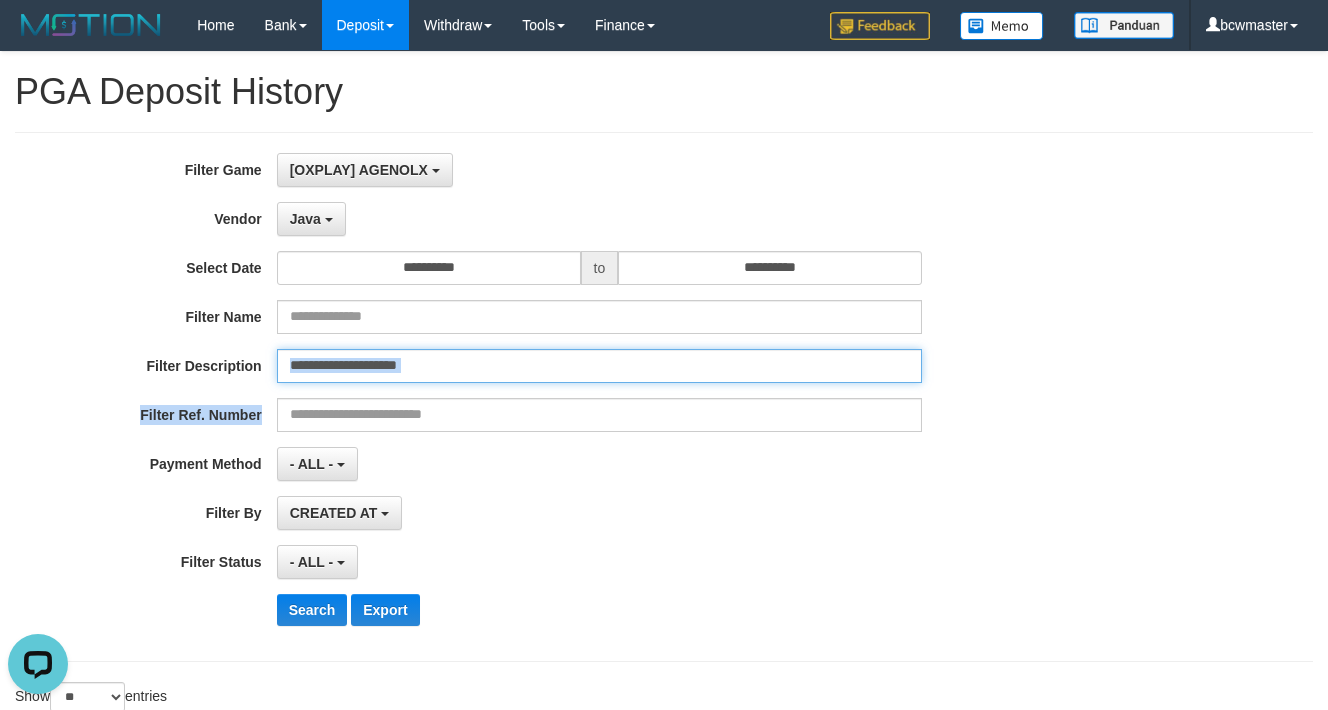 click at bounding box center [600, 366] 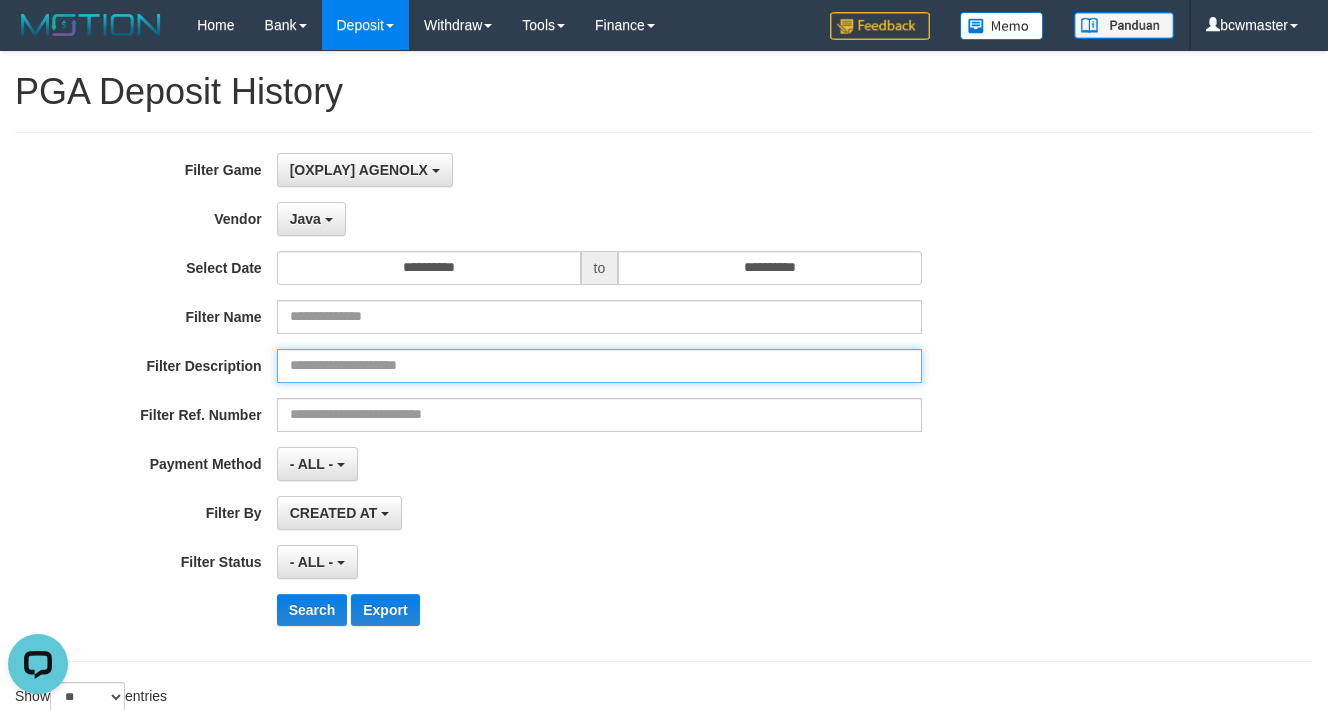 click at bounding box center [600, 366] 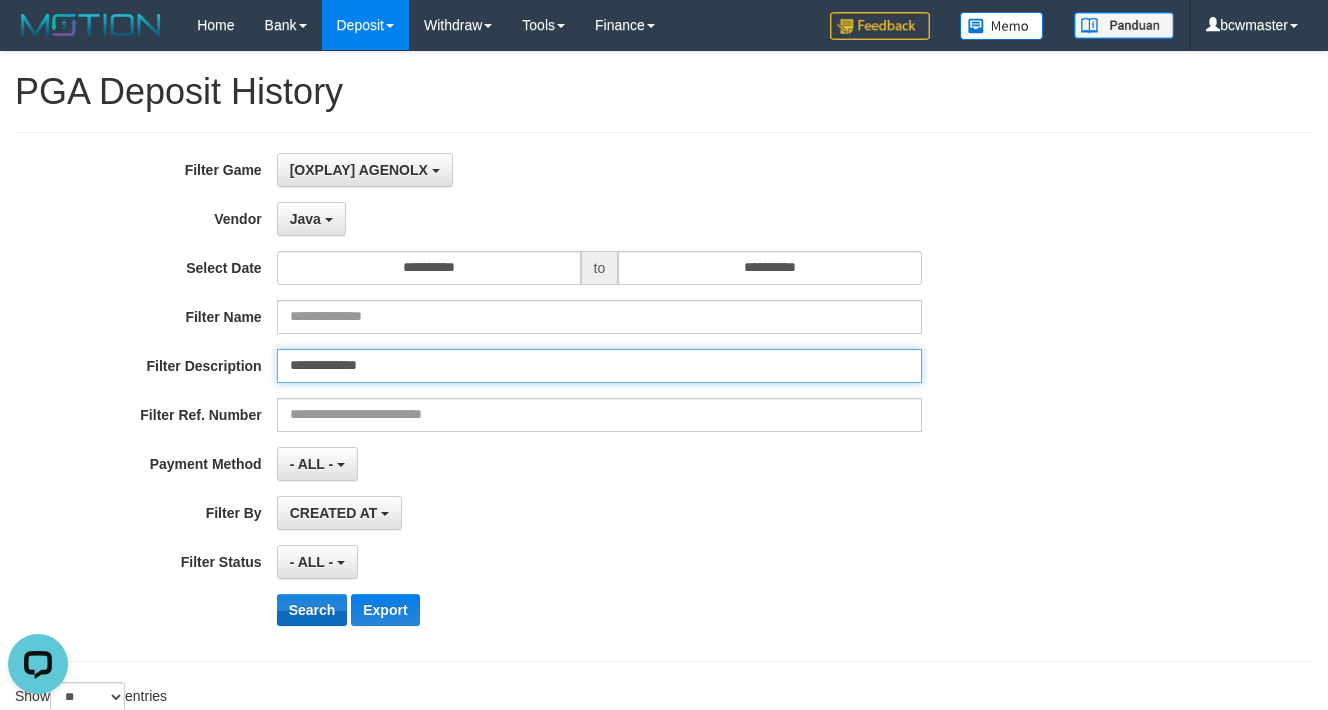 type on "**********" 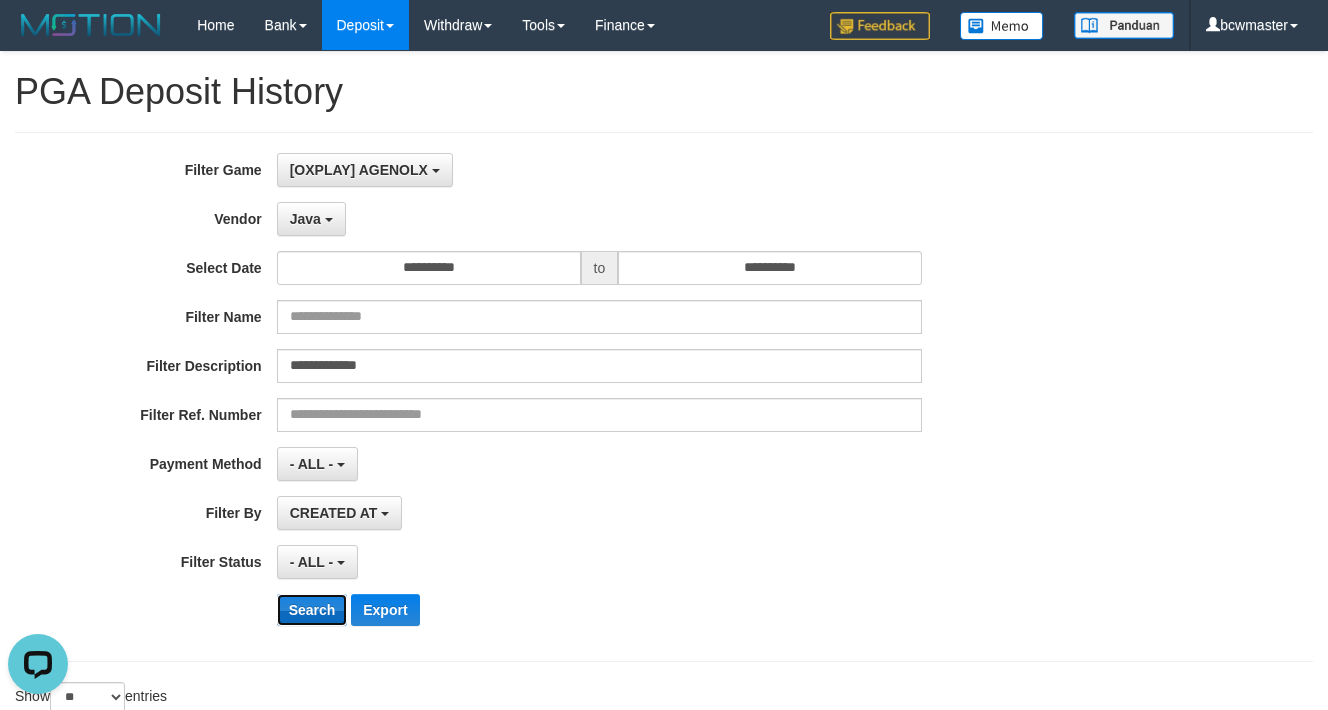click on "Search" at bounding box center (312, 610) 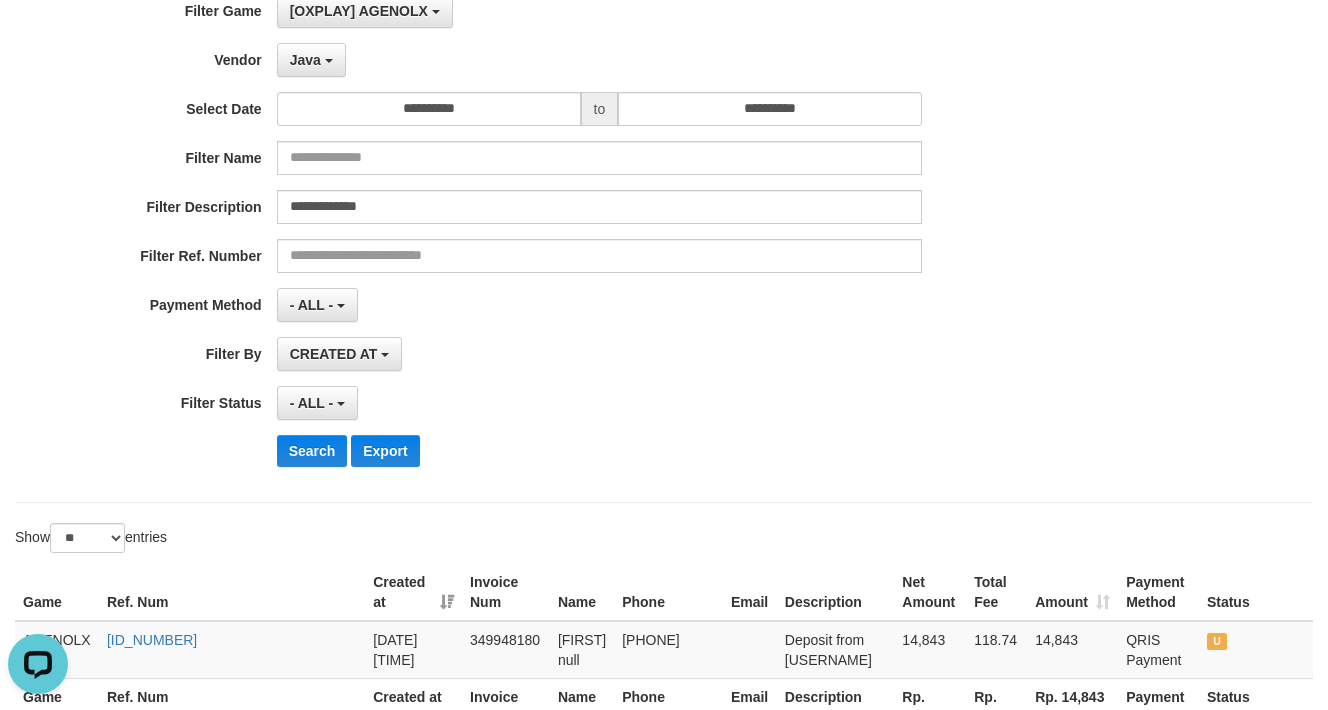 scroll, scrollTop: 0, scrollLeft: 0, axis: both 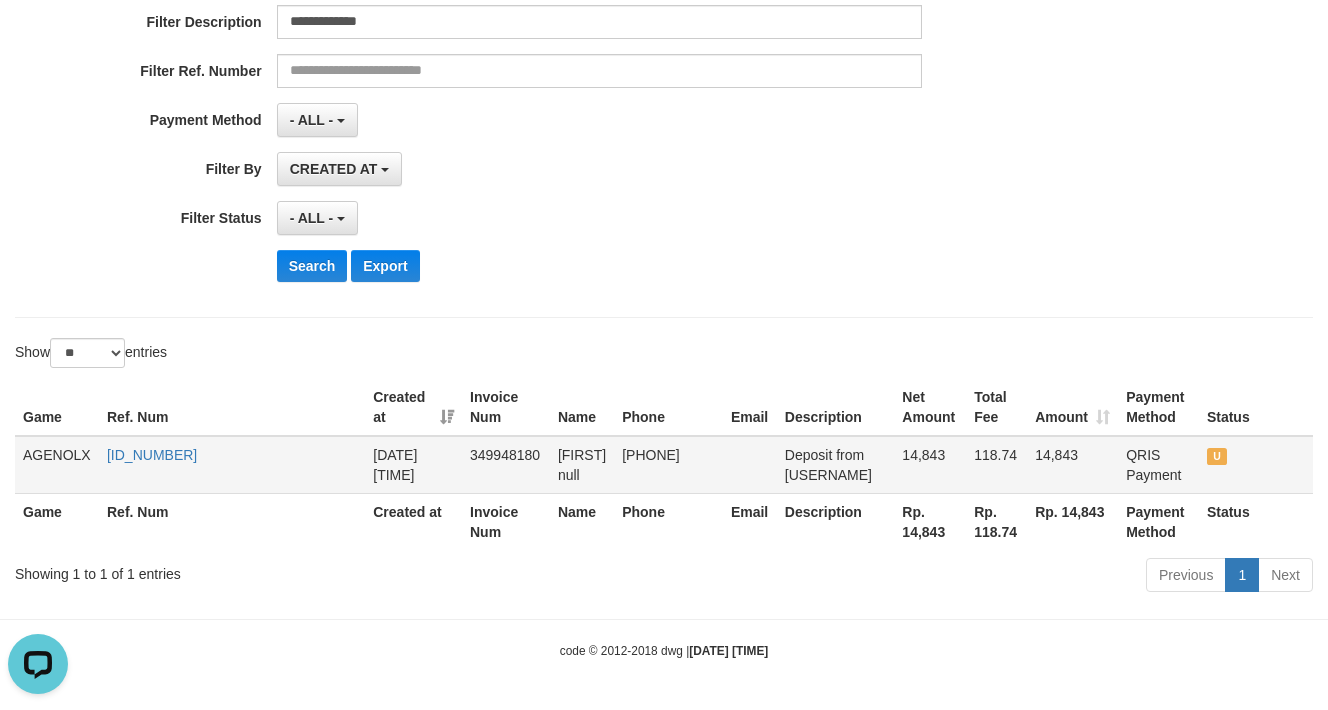 copy on "[CODE]" 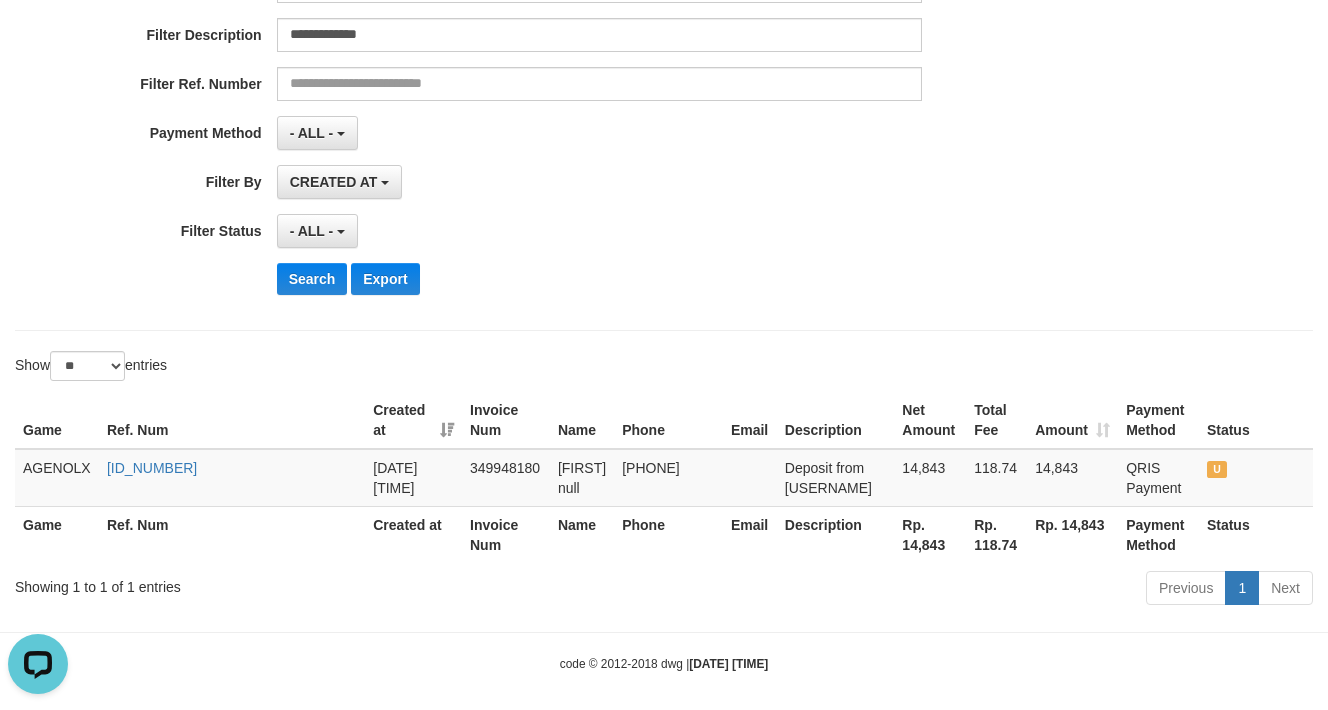 scroll, scrollTop: 344, scrollLeft: 0, axis: vertical 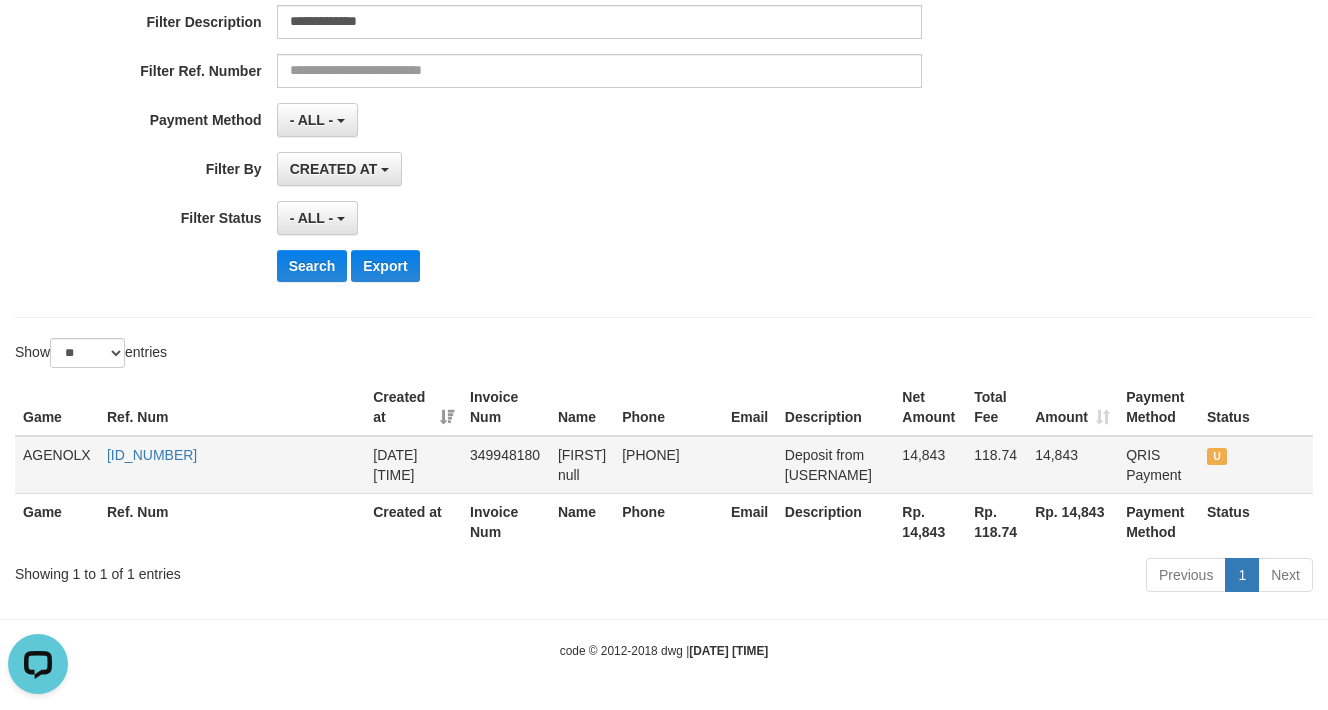 click on "[CODE]" at bounding box center (232, 465) 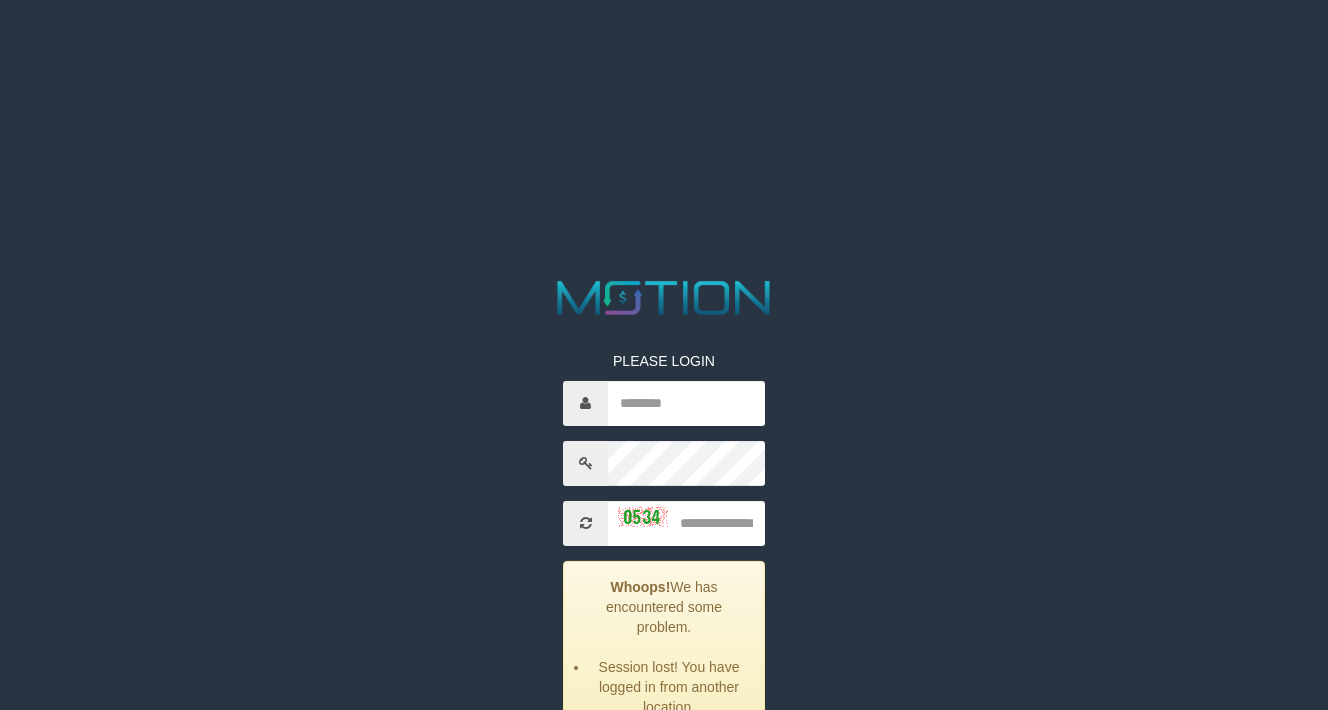 scroll, scrollTop: 0, scrollLeft: 0, axis: both 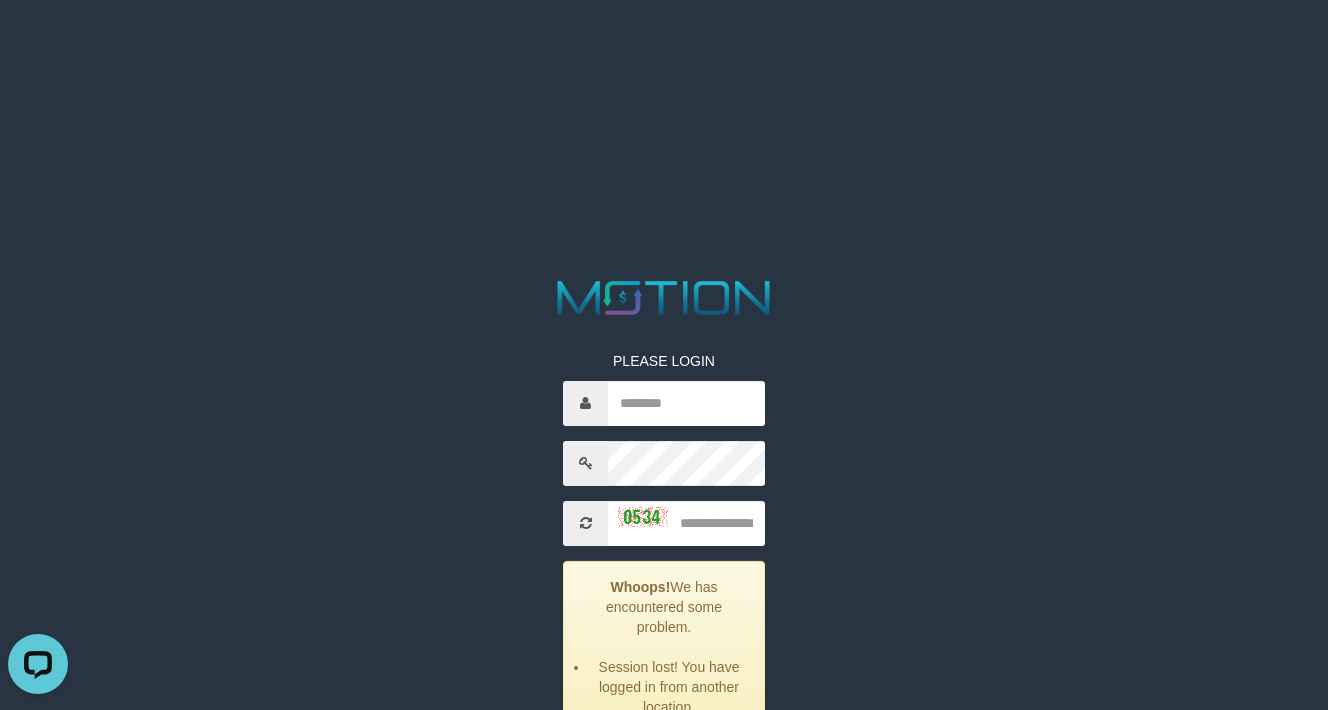 click on "PLEASE LOGIN
Whoops!  We has encountered some problem.
Session lost! You have logged in from another location.
*****
code © 2012-2018 dwg" at bounding box center [664, 550] 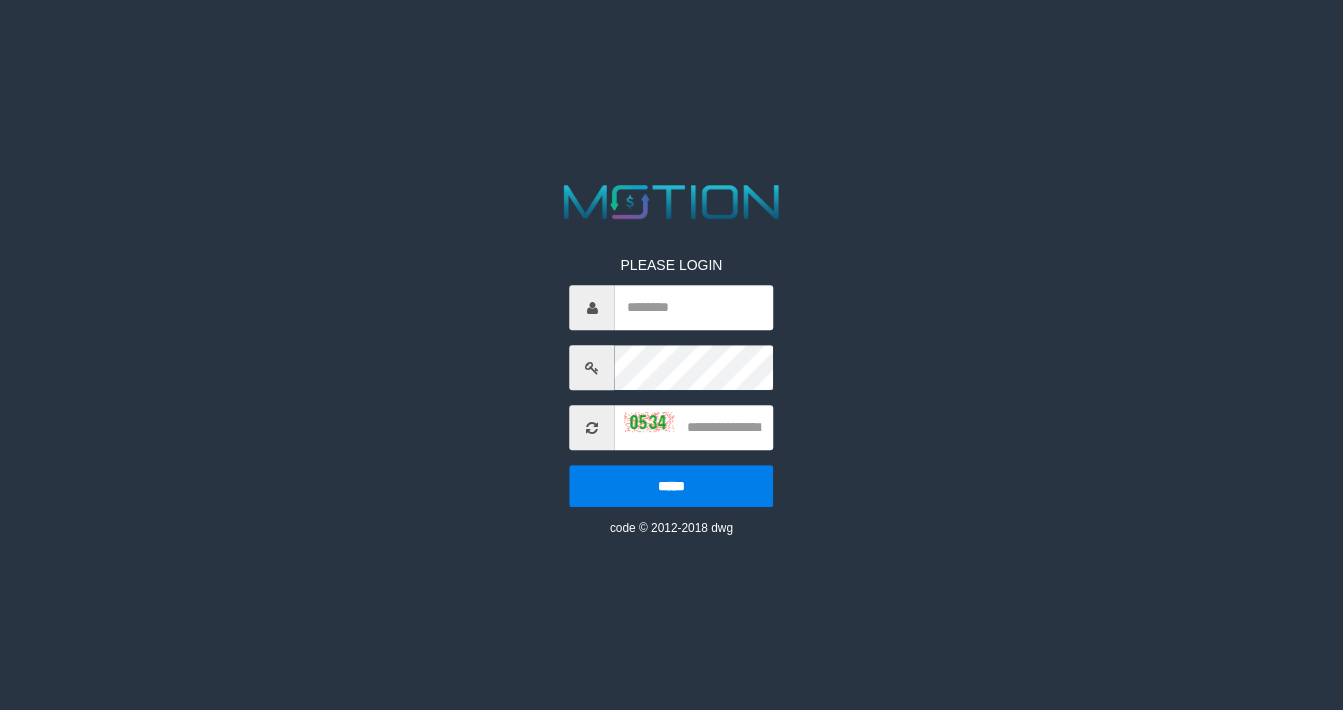scroll, scrollTop: 0, scrollLeft: 0, axis: both 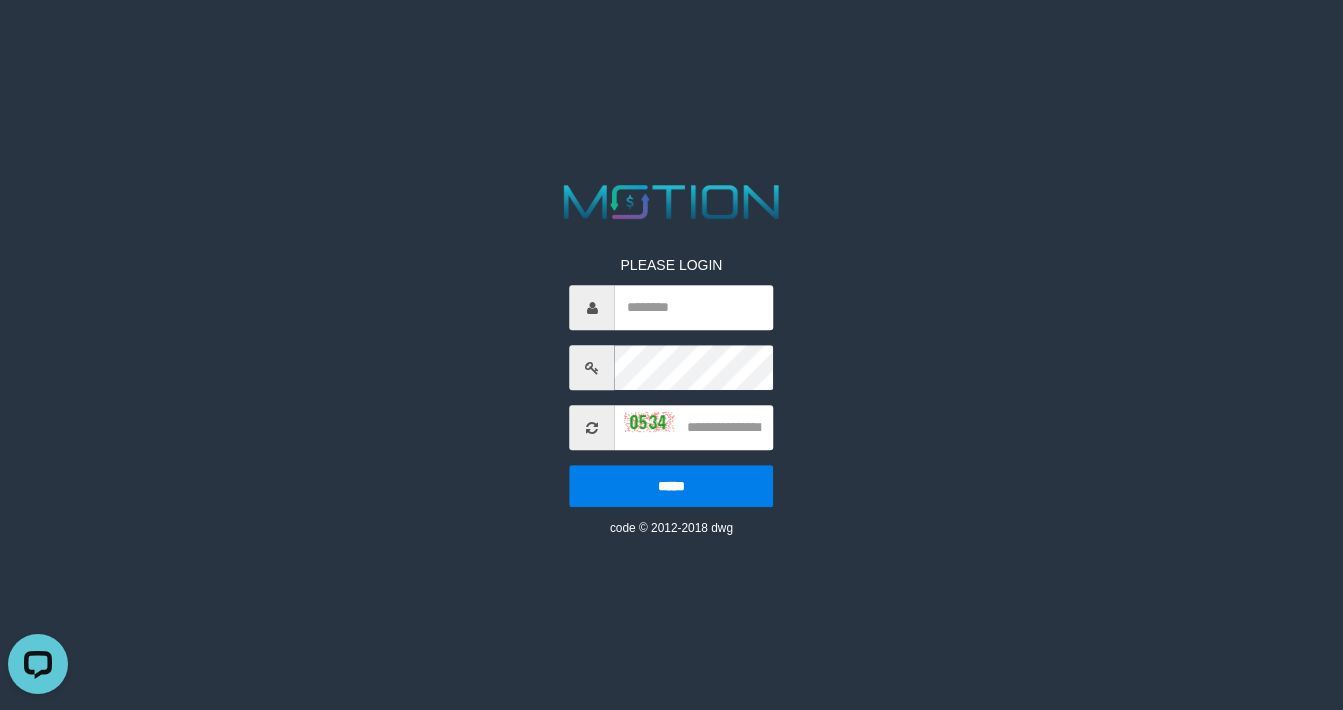 click on "PLEASE LOGIN
*****
code © 2012-2018 dwg" at bounding box center [672, 358] 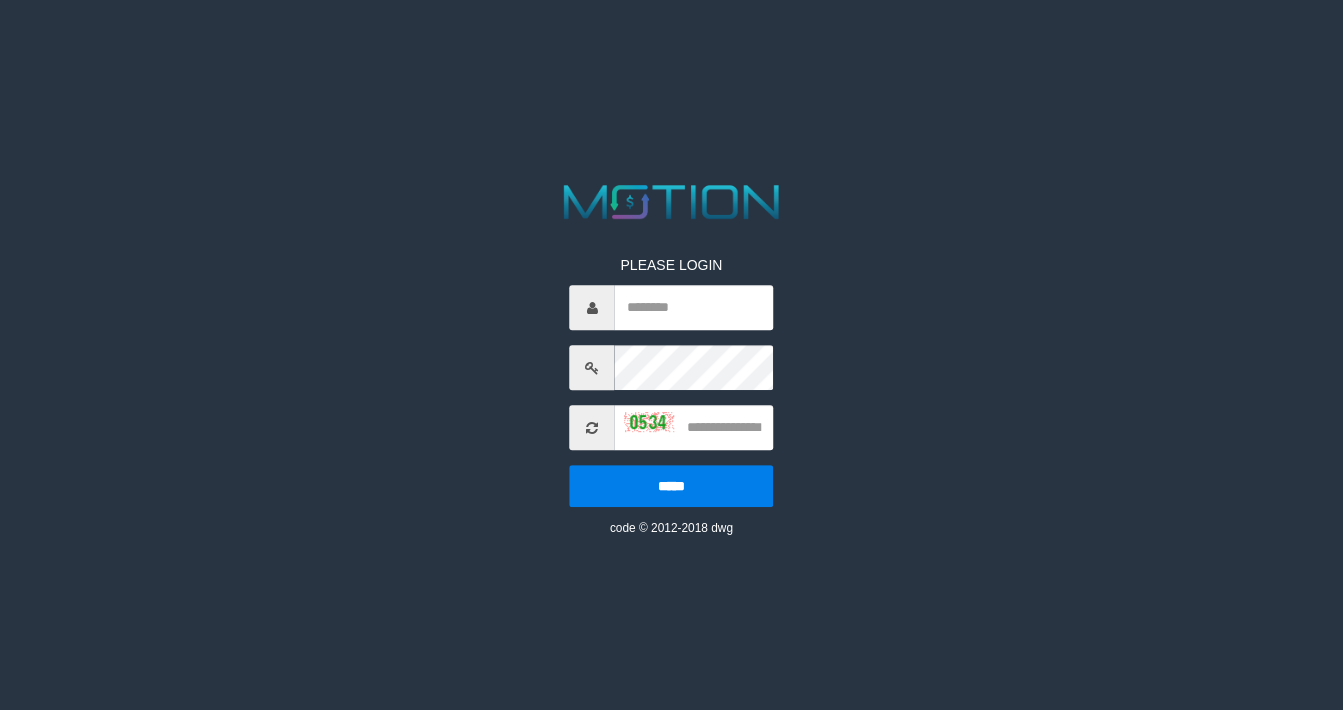 scroll, scrollTop: 0, scrollLeft: 0, axis: both 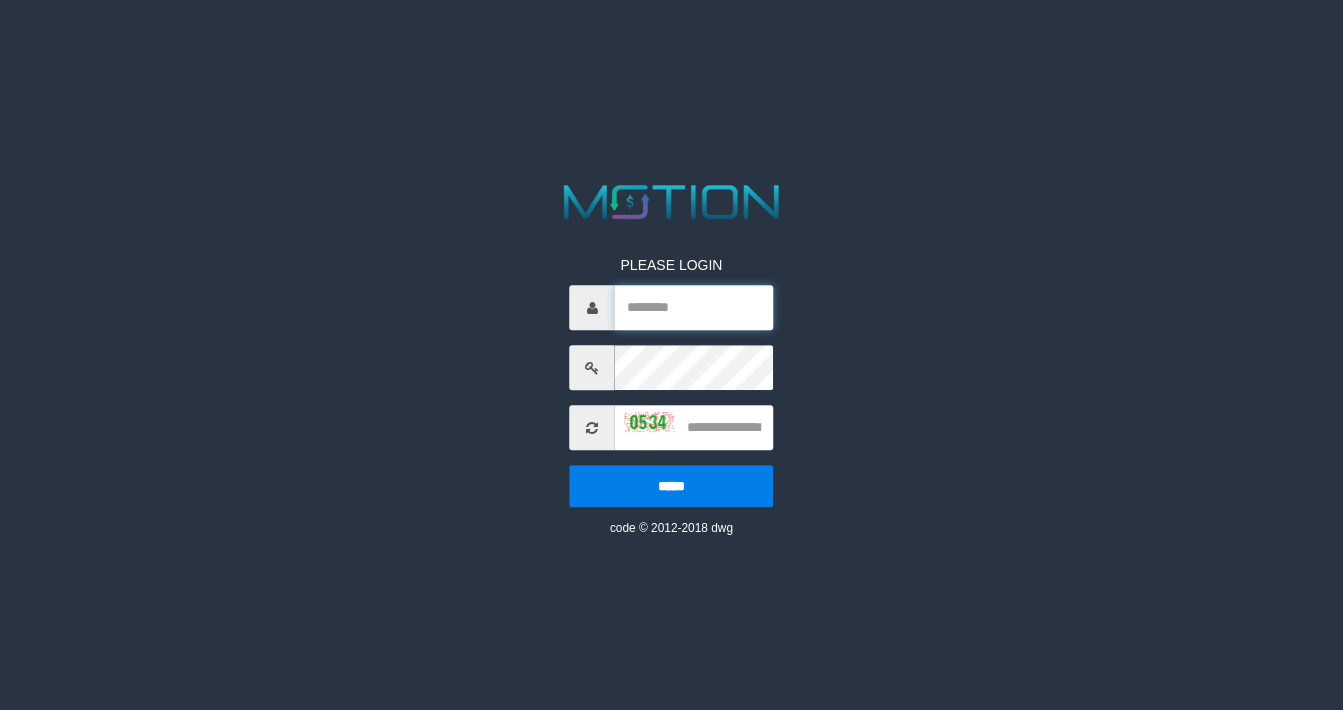 click at bounding box center (694, 307) 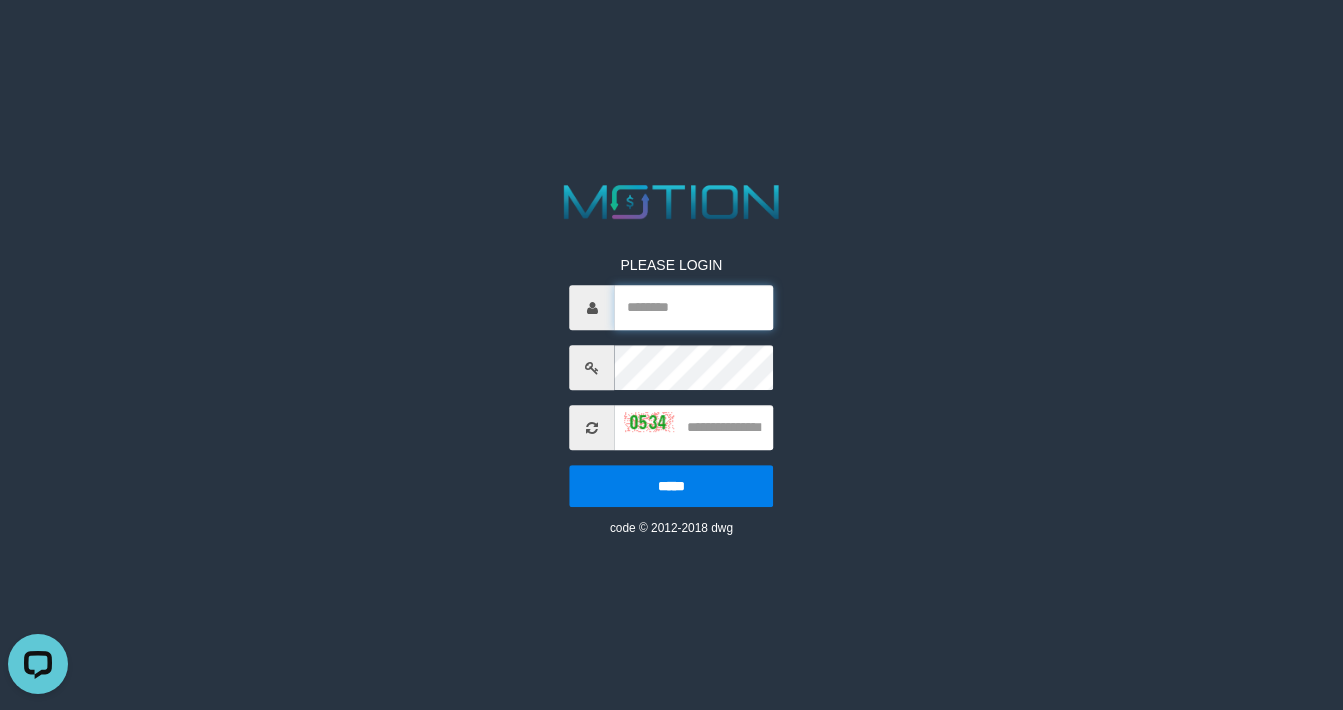 scroll, scrollTop: 0, scrollLeft: 0, axis: both 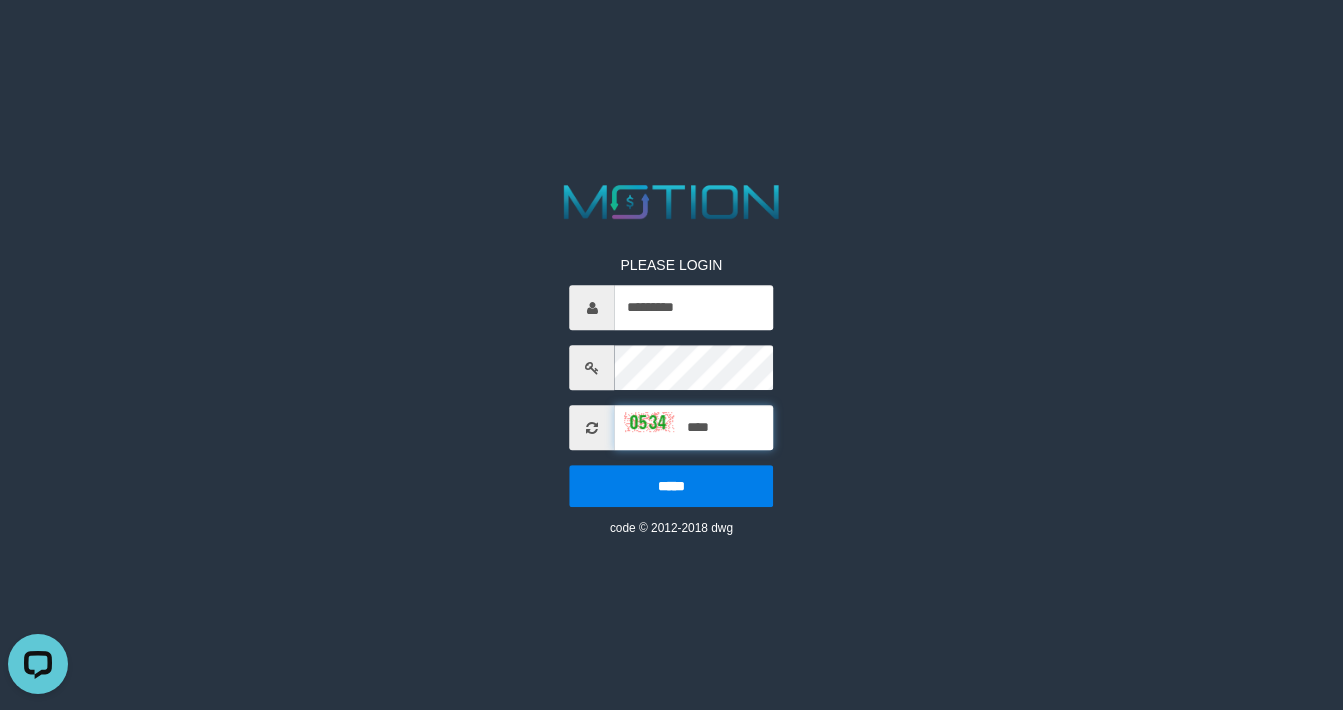 type on "****" 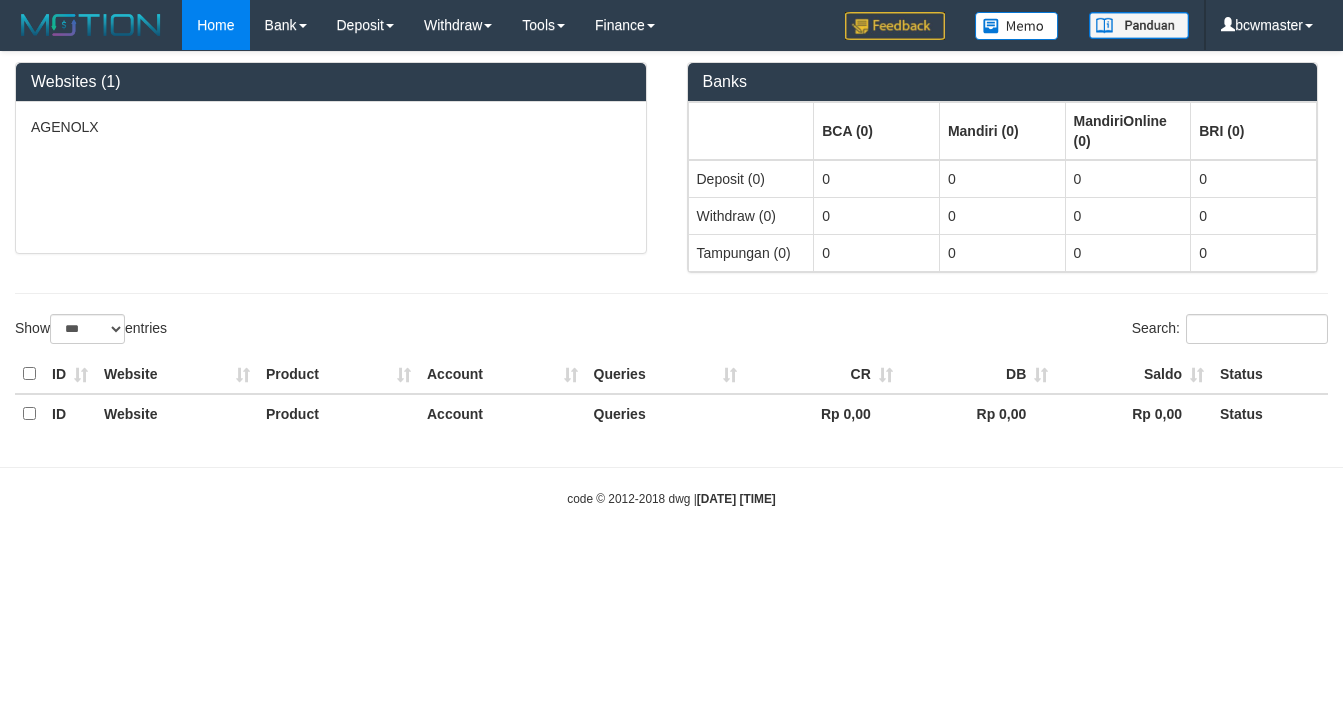 select on "***" 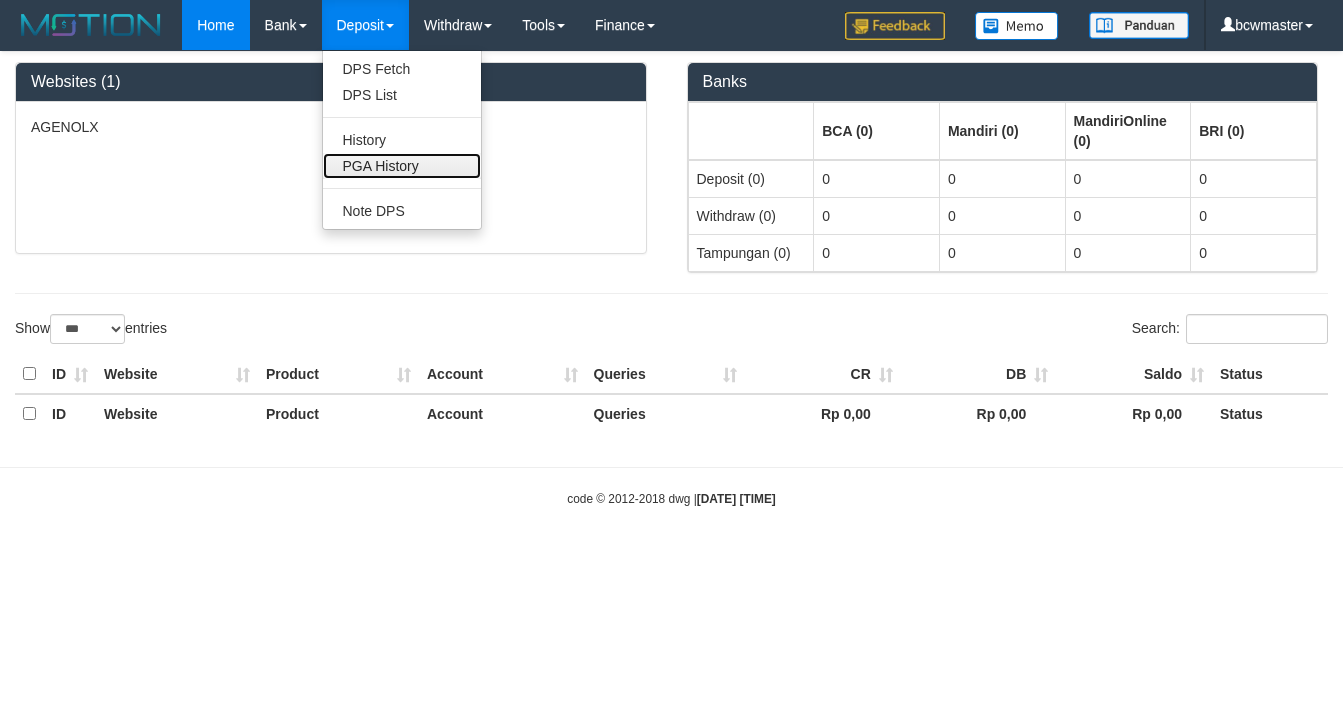 click on "PGA History" at bounding box center (402, 166) 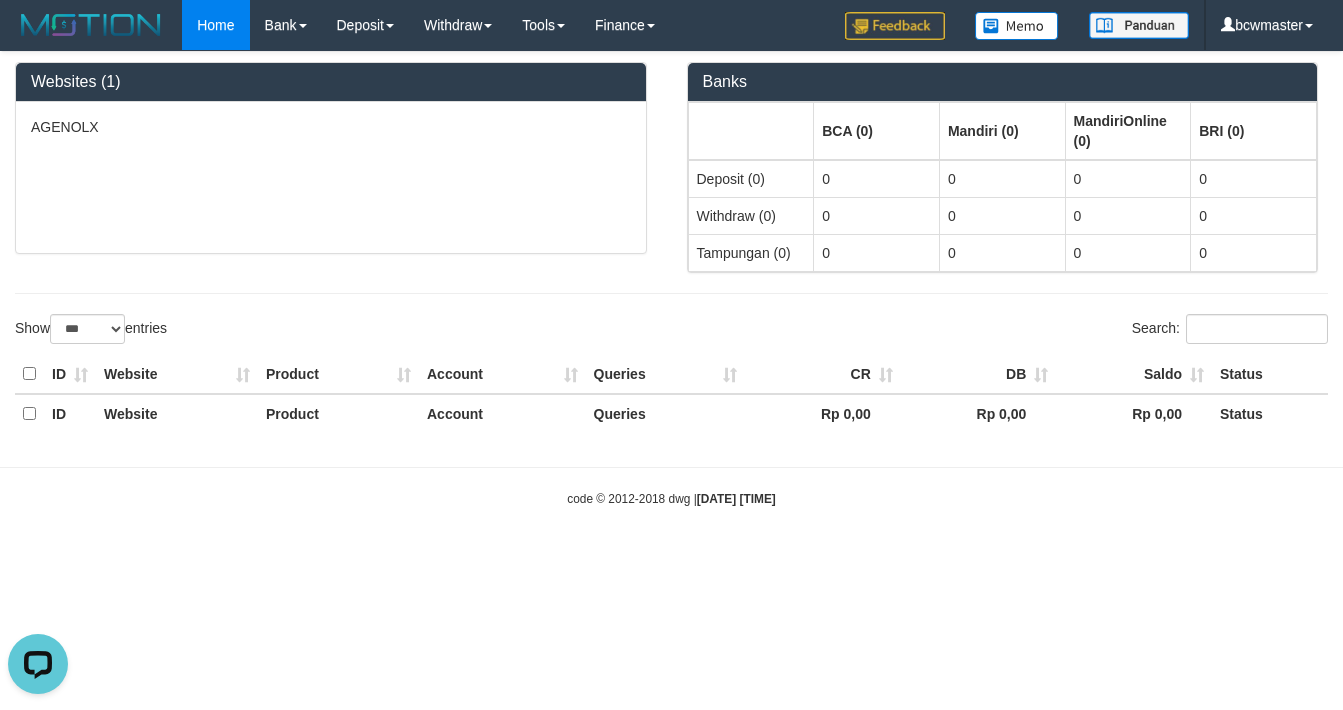 scroll, scrollTop: 0, scrollLeft: 0, axis: both 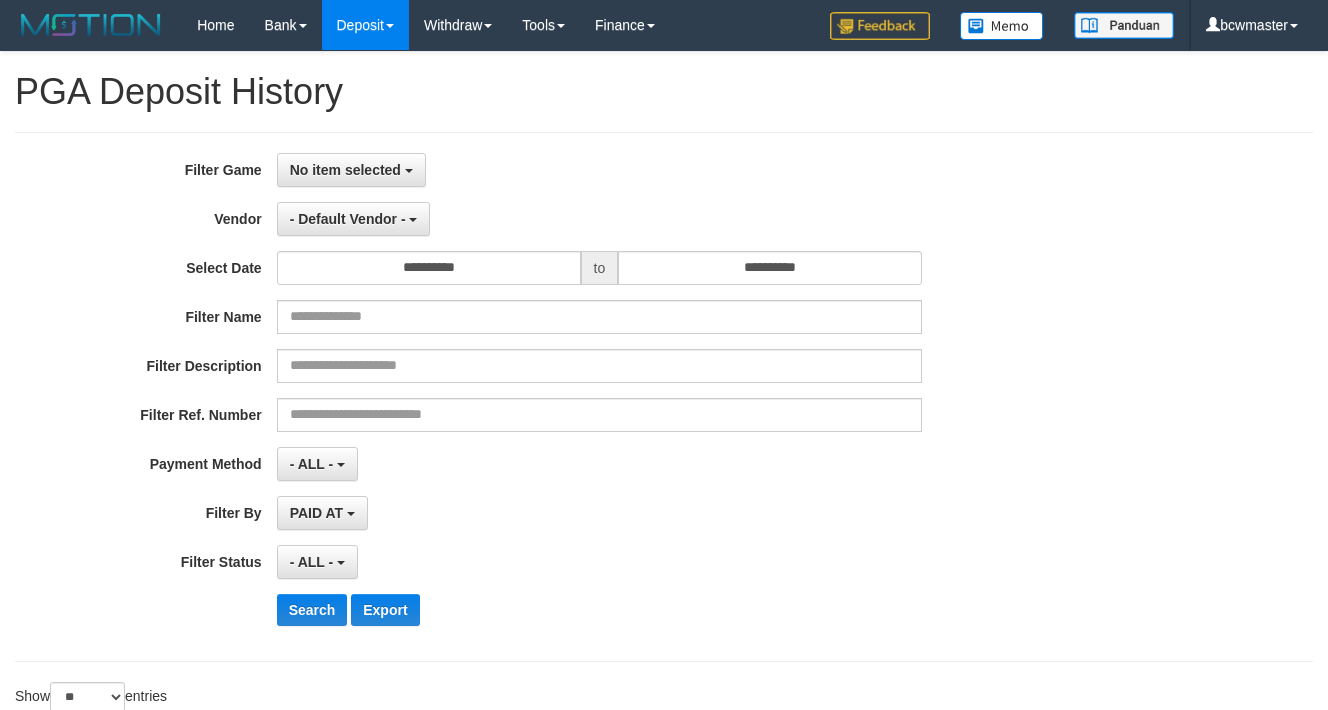 select 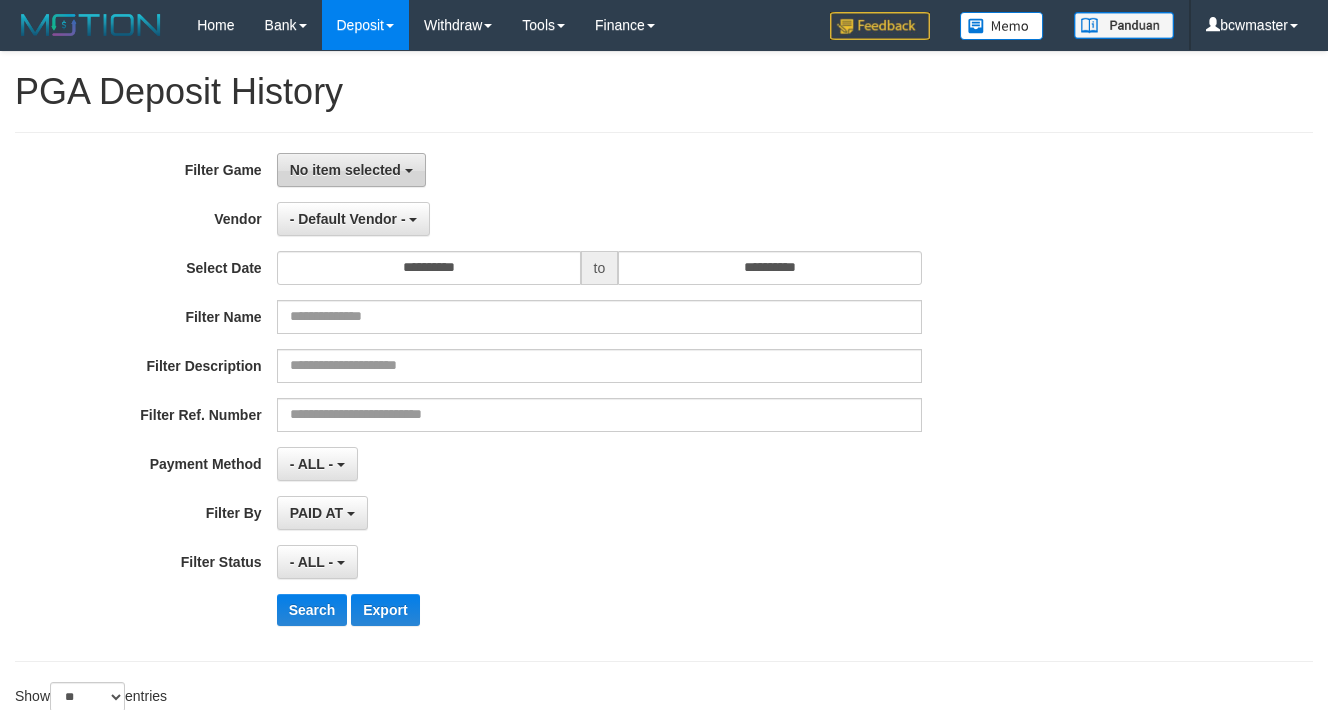 click on "No item selected" at bounding box center (345, 170) 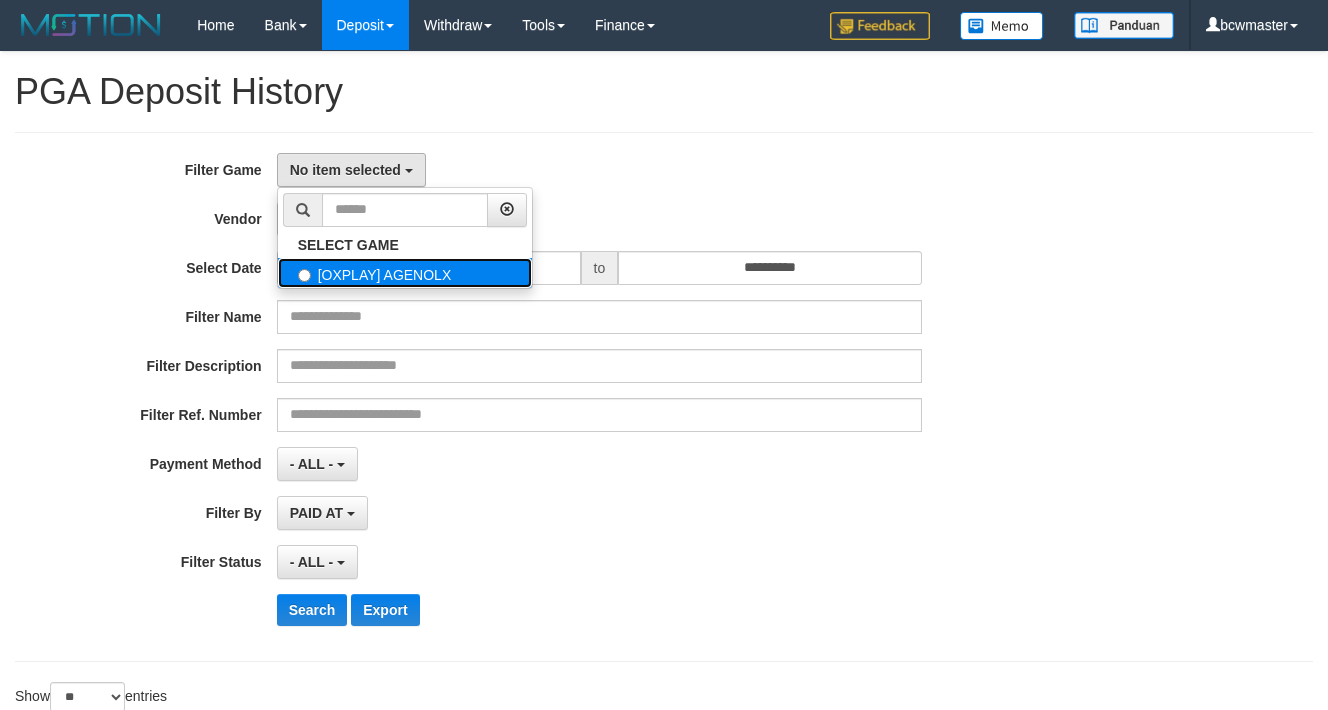 click on "[OXPLAY] AGENOLX" at bounding box center (405, 273) 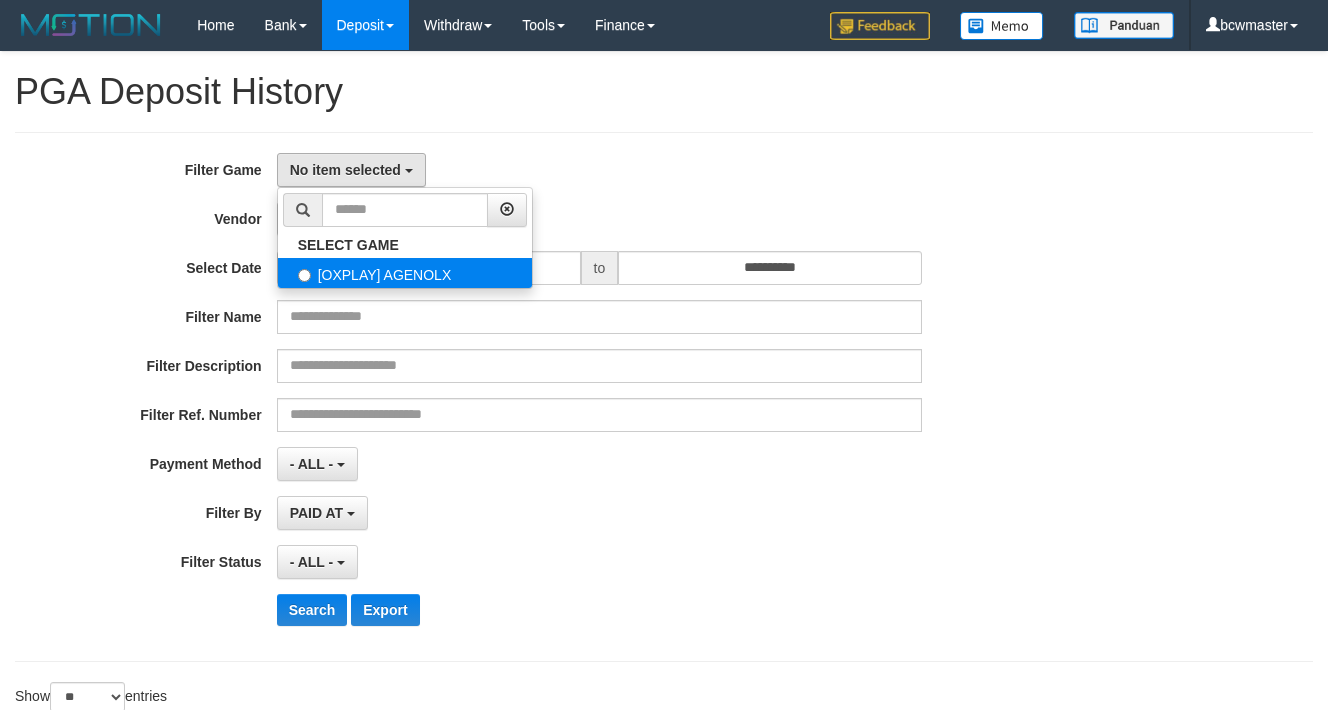 select on "***" 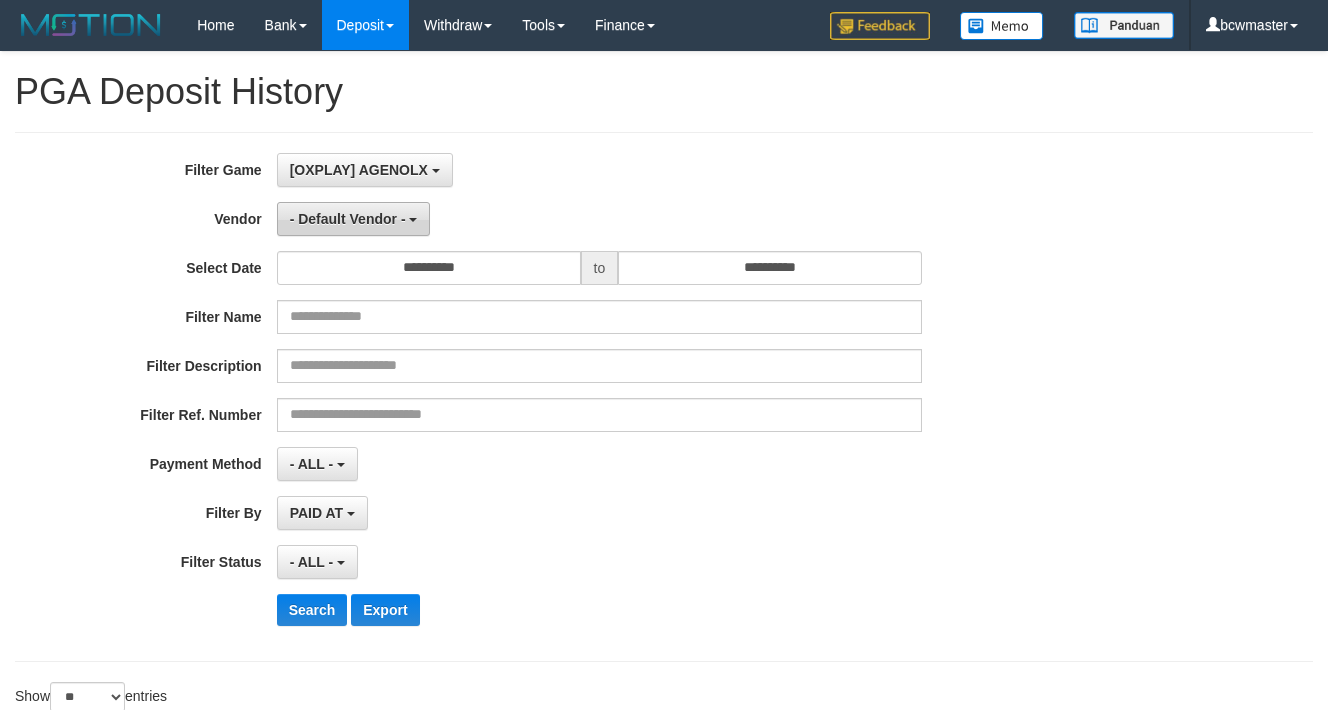scroll, scrollTop: 18, scrollLeft: 0, axis: vertical 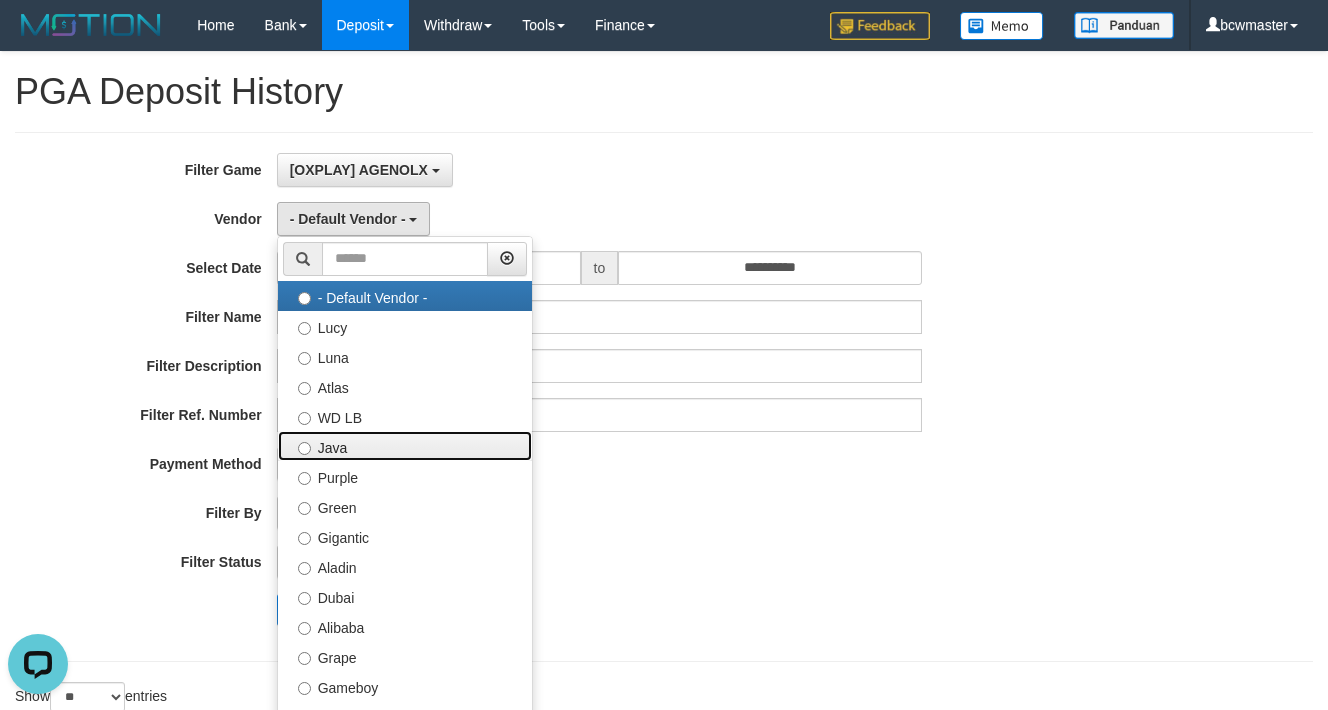 click on "Java" at bounding box center (405, 446) 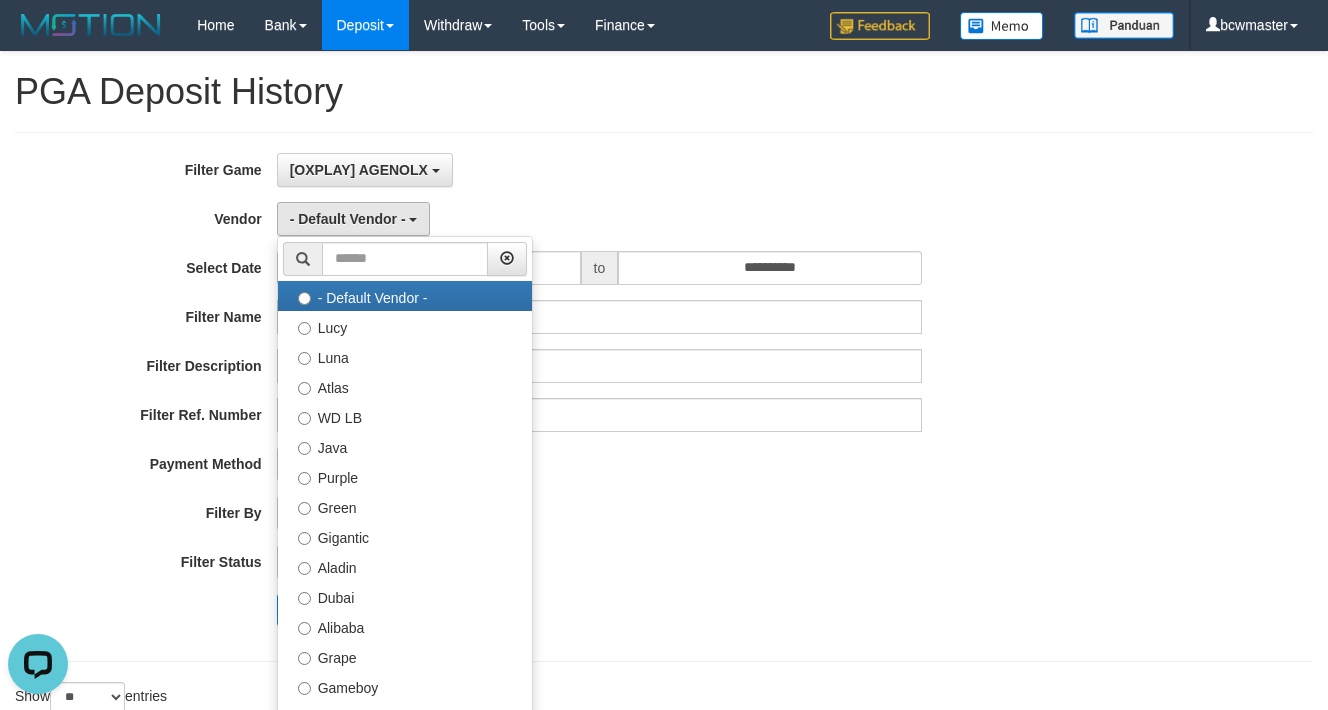 select on "**********" 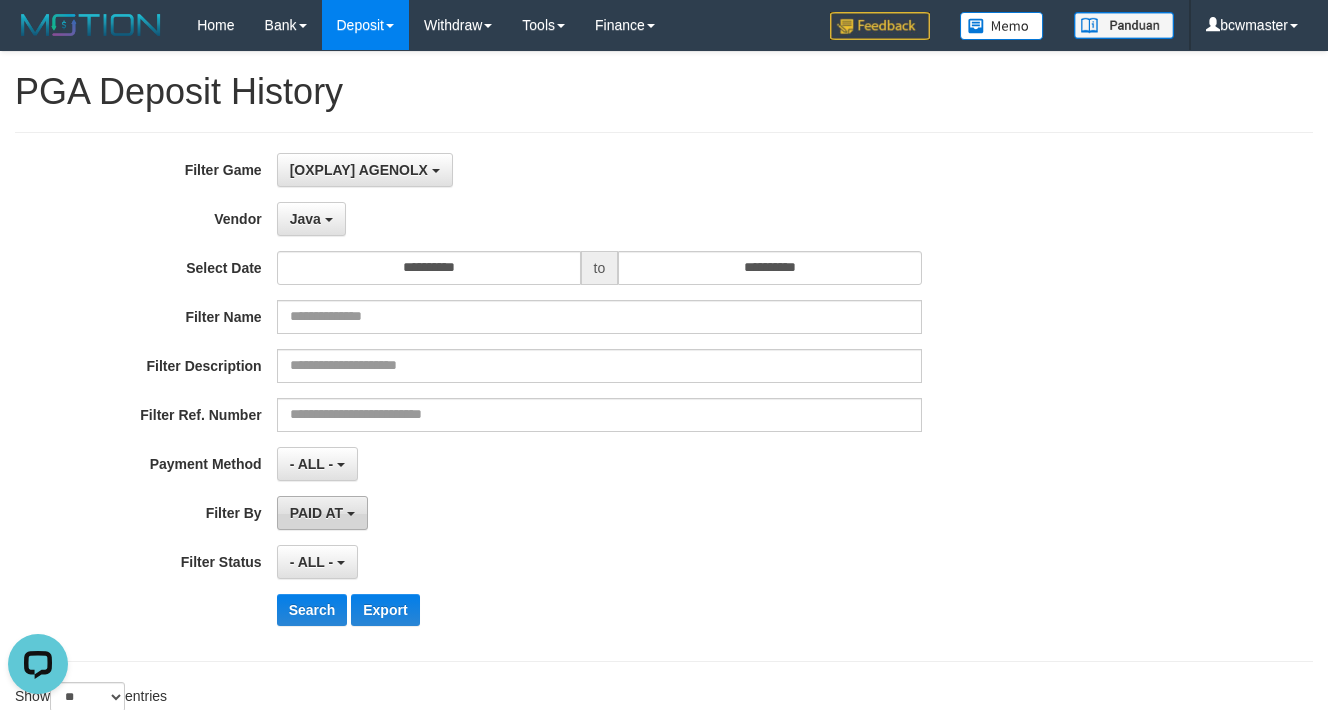 click on "PAID AT" at bounding box center [322, 513] 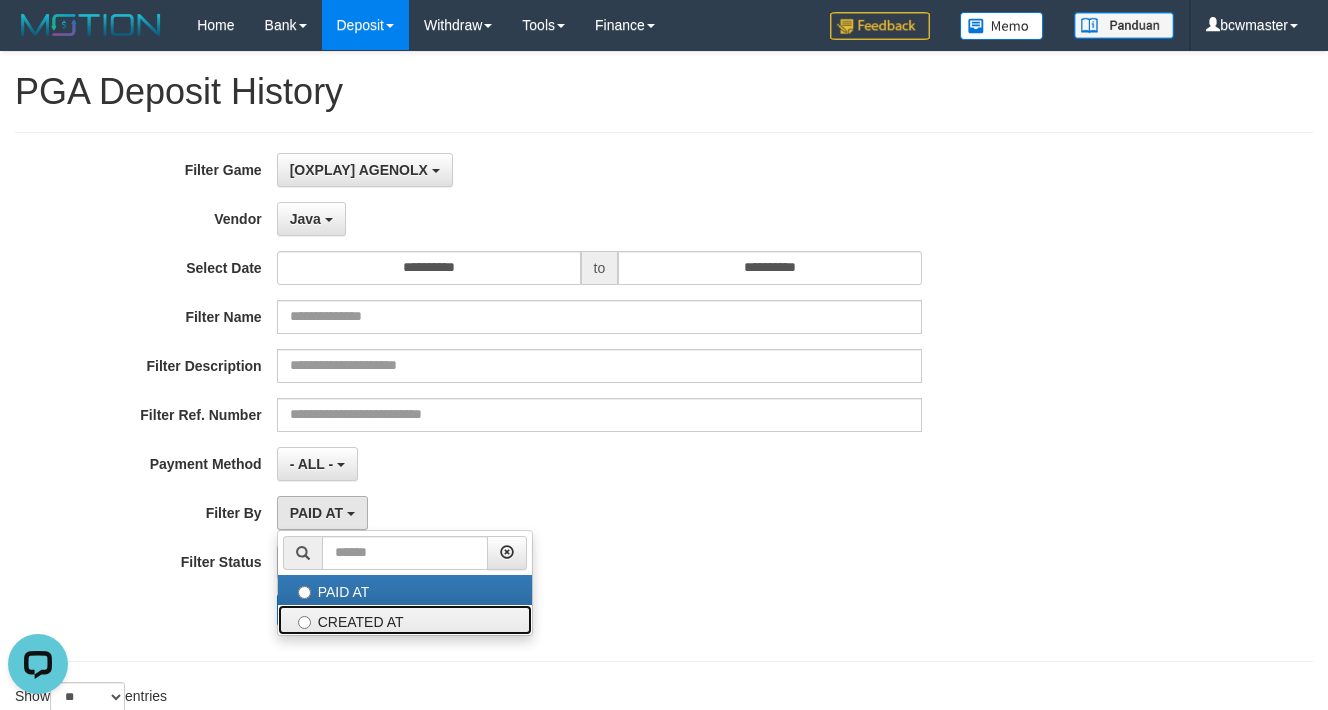 drag, startPoint x: 364, startPoint y: 621, endPoint x: 371, endPoint y: 611, distance: 12.206555 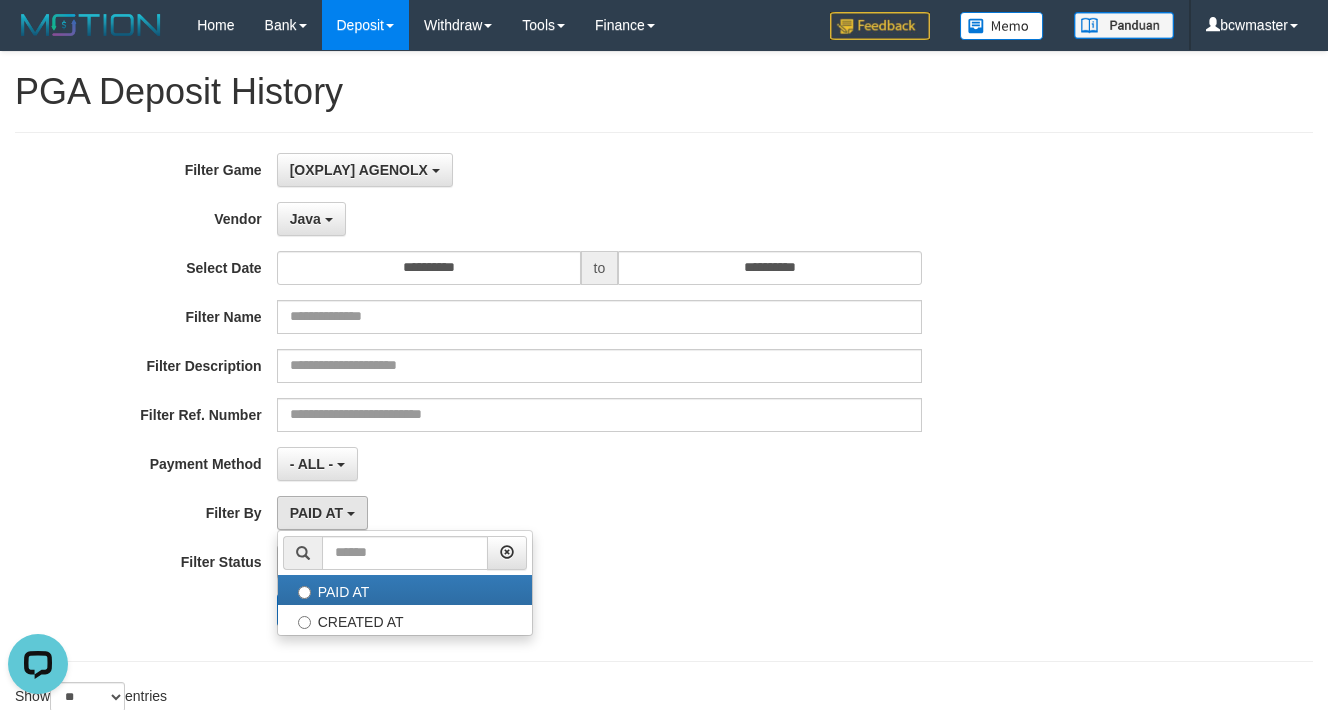 select on "*" 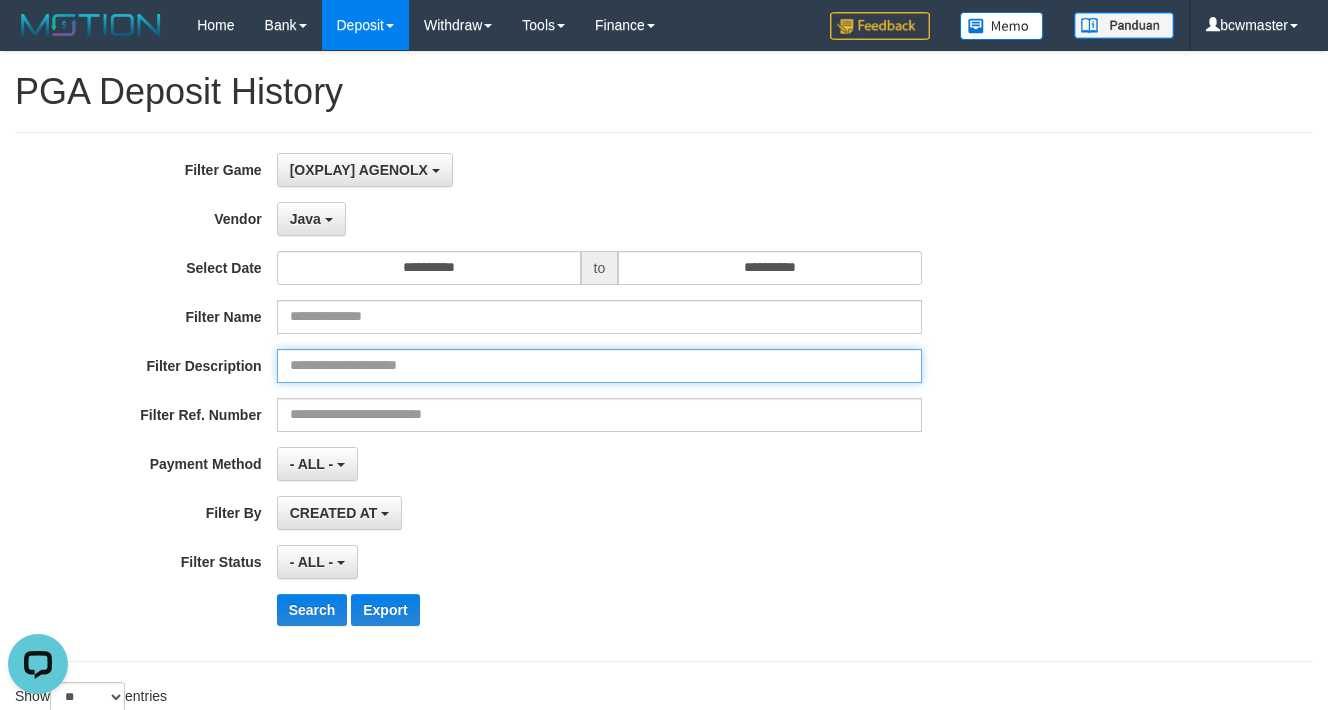 click at bounding box center [600, 366] 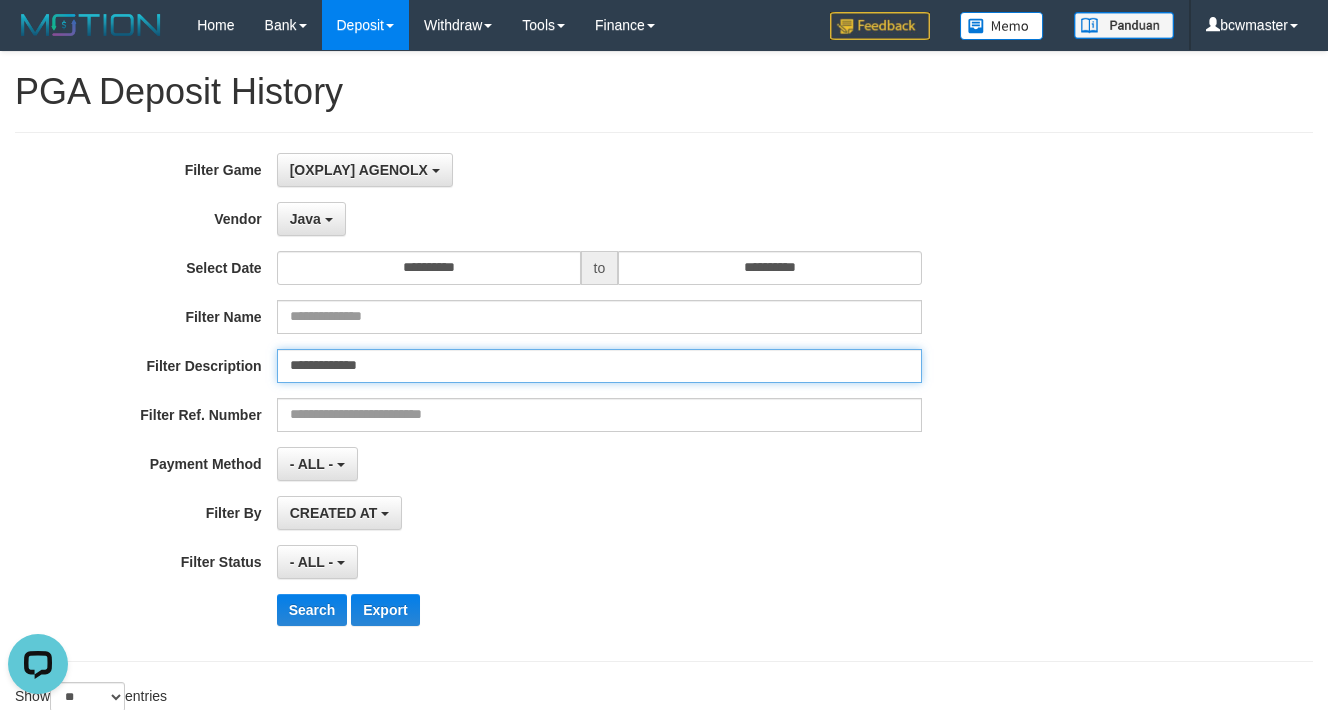 type on "**********" 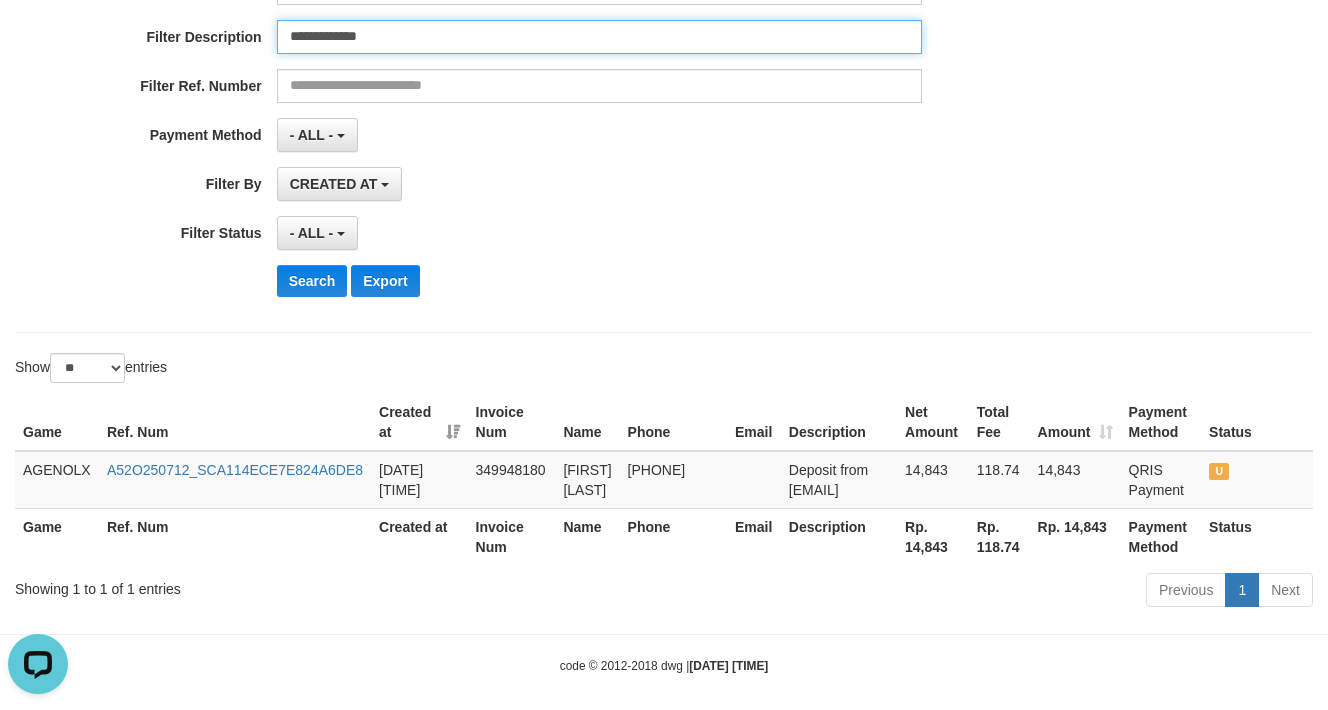 scroll, scrollTop: 344, scrollLeft: 0, axis: vertical 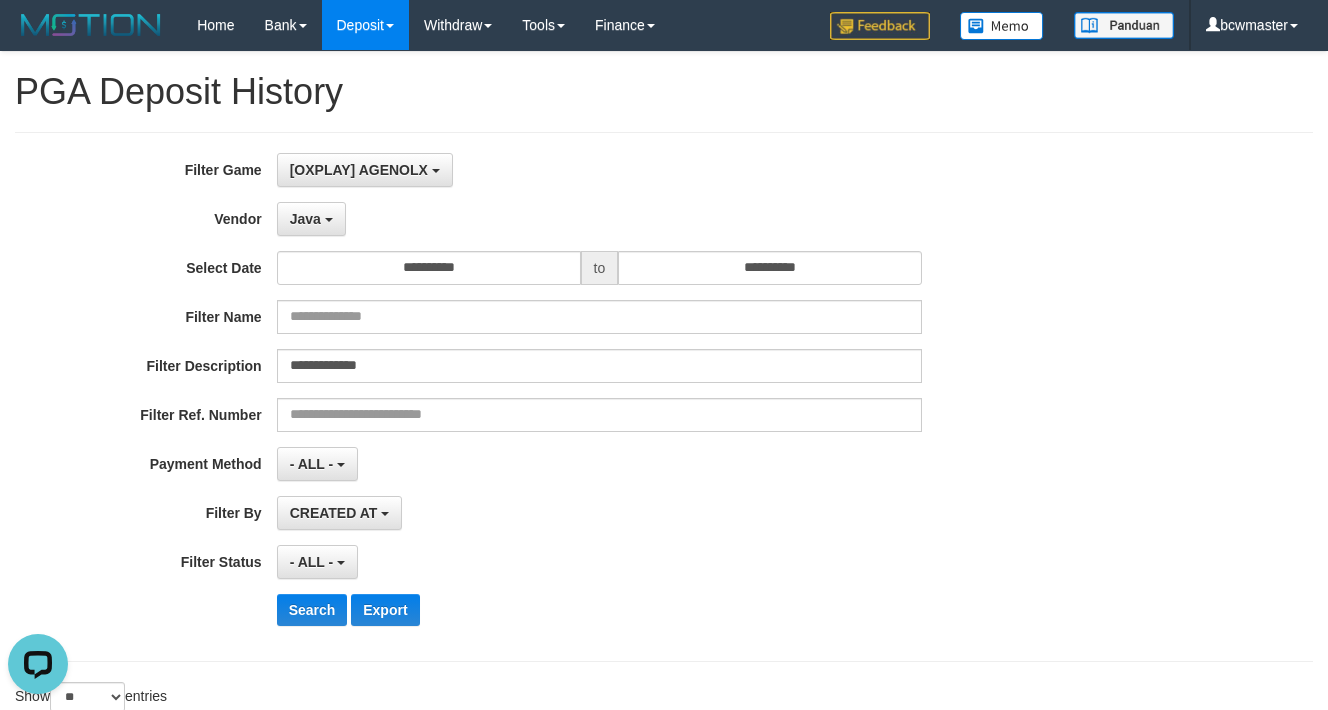 click on "CREATED AT
PAID AT
CREATED AT" at bounding box center [600, 513] 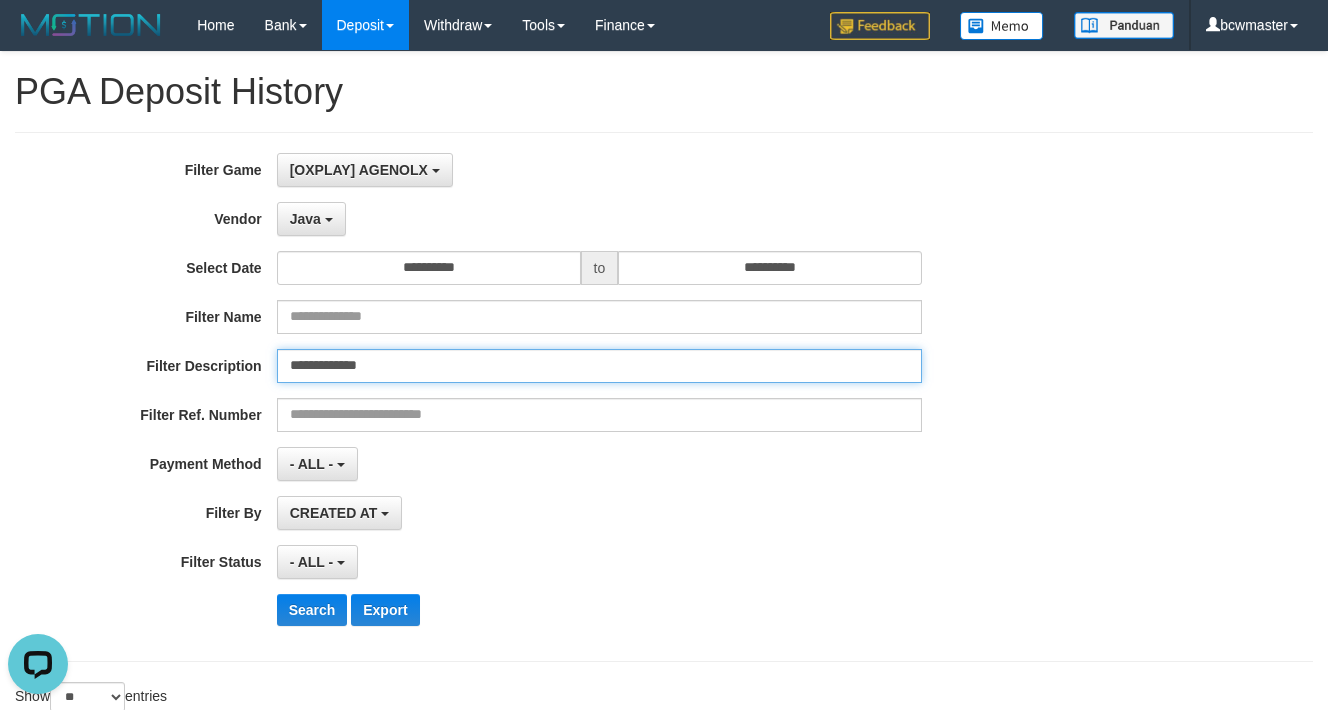click on "**********" at bounding box center (600, 366) 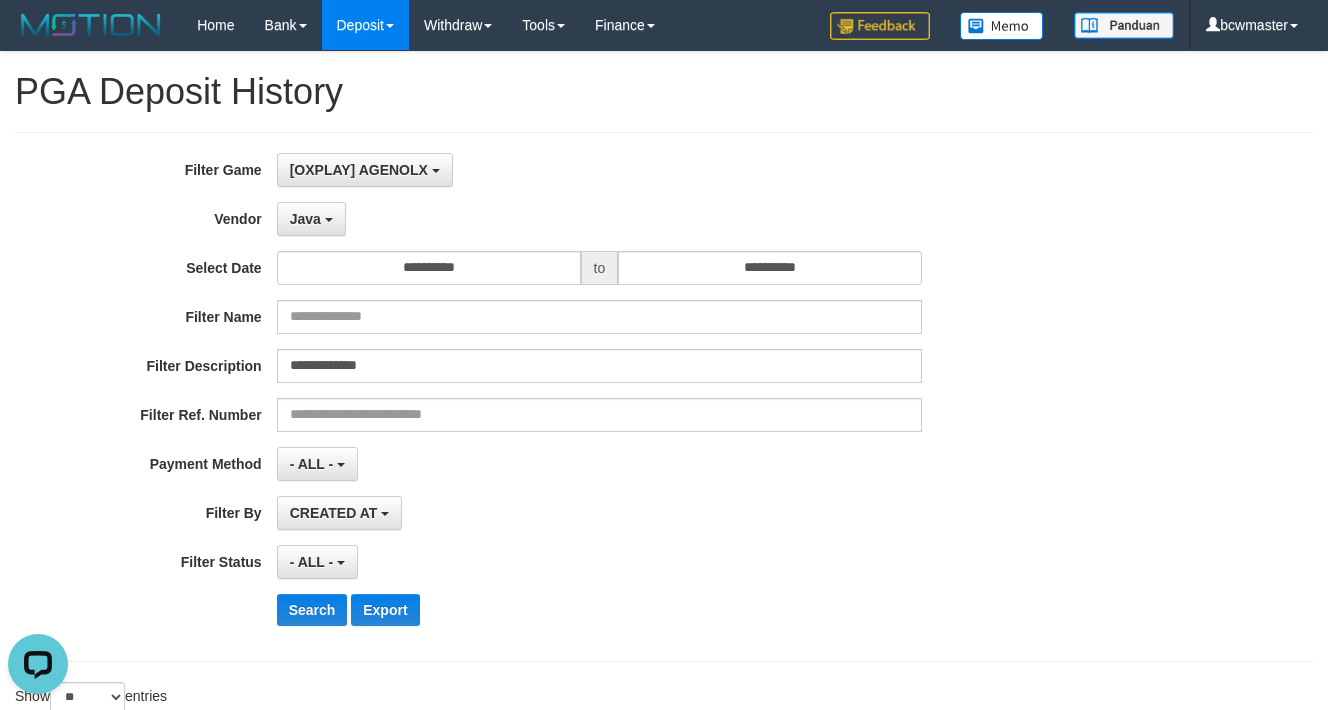 click on "CREATED AT
PAID AT
CREATED AT" at bounding box center (600, 513) 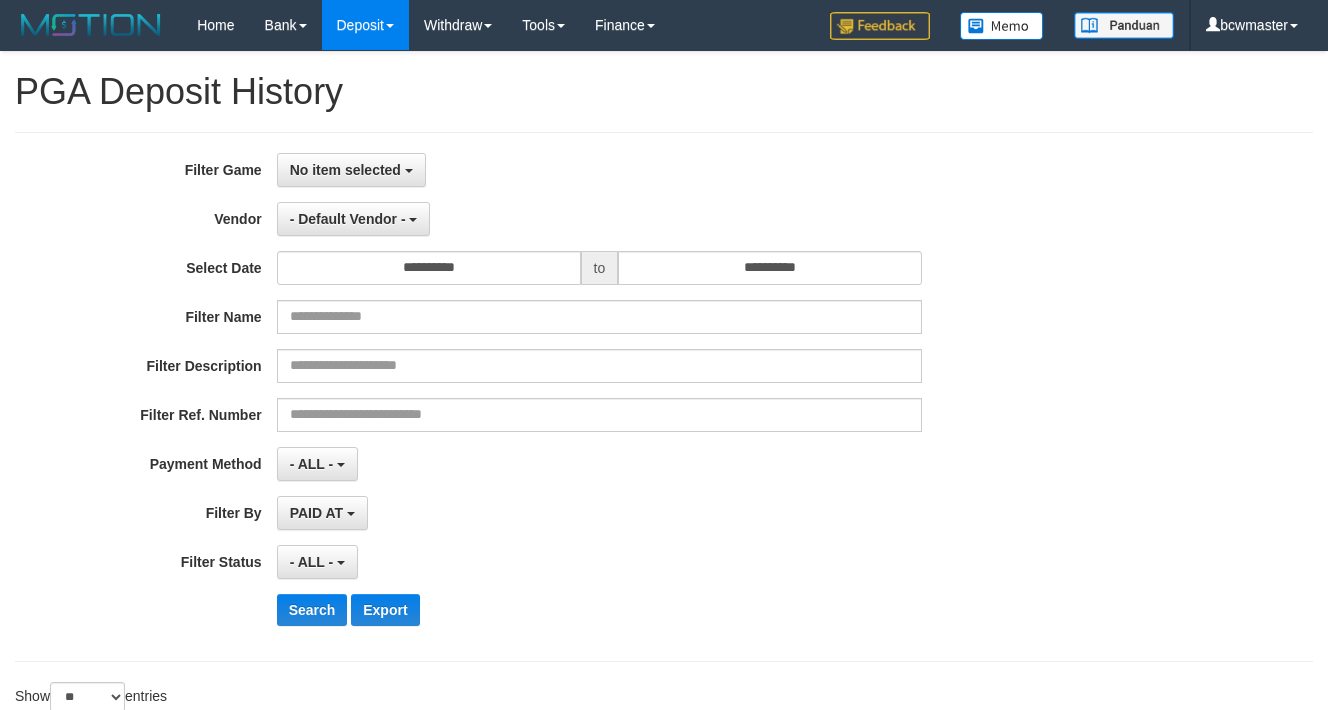 select 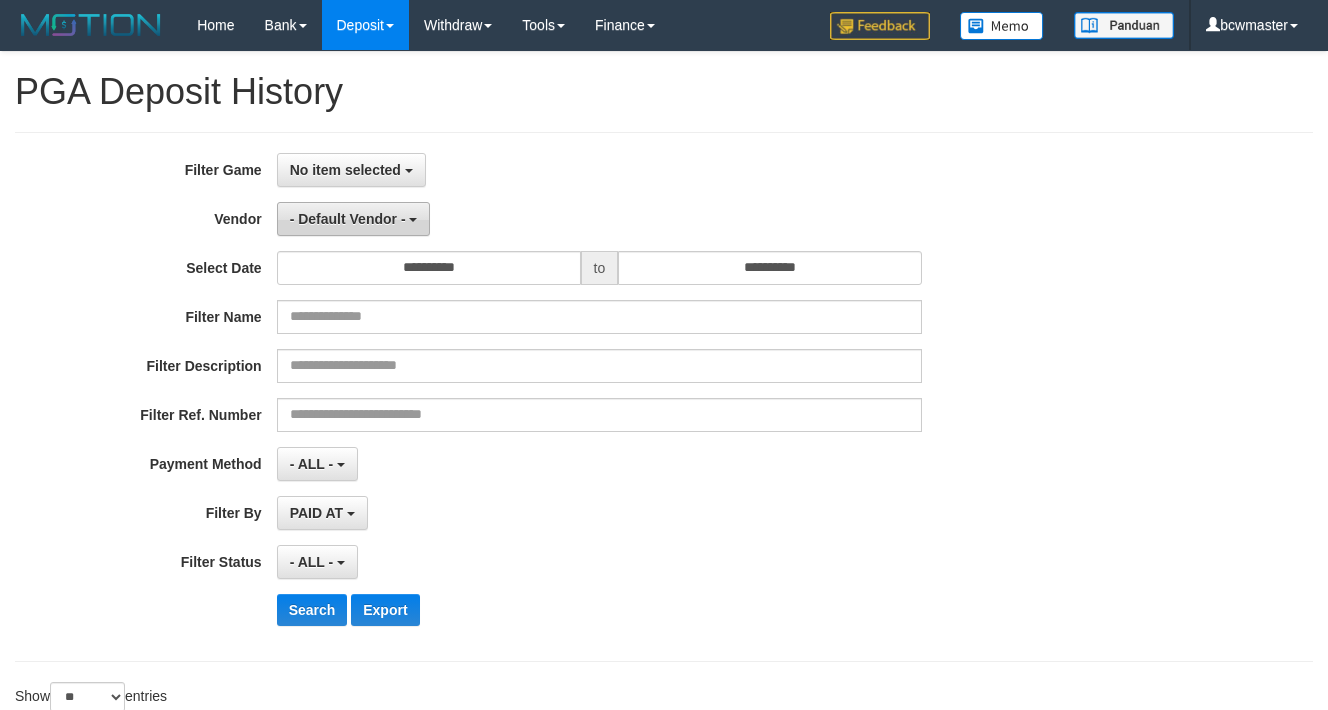 scroll, scrollTop: 0, scrollLeft: 0, axis: both 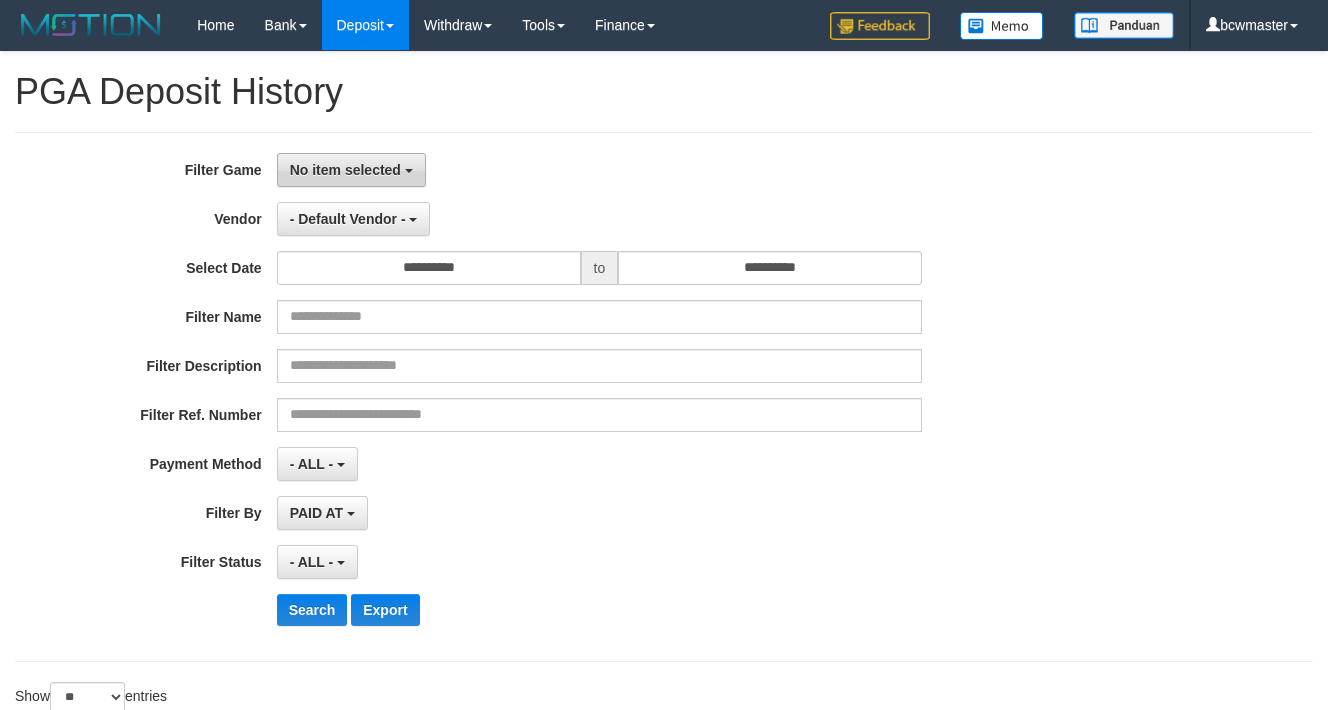 click on "No item selected" at bounding box center [345, 170] 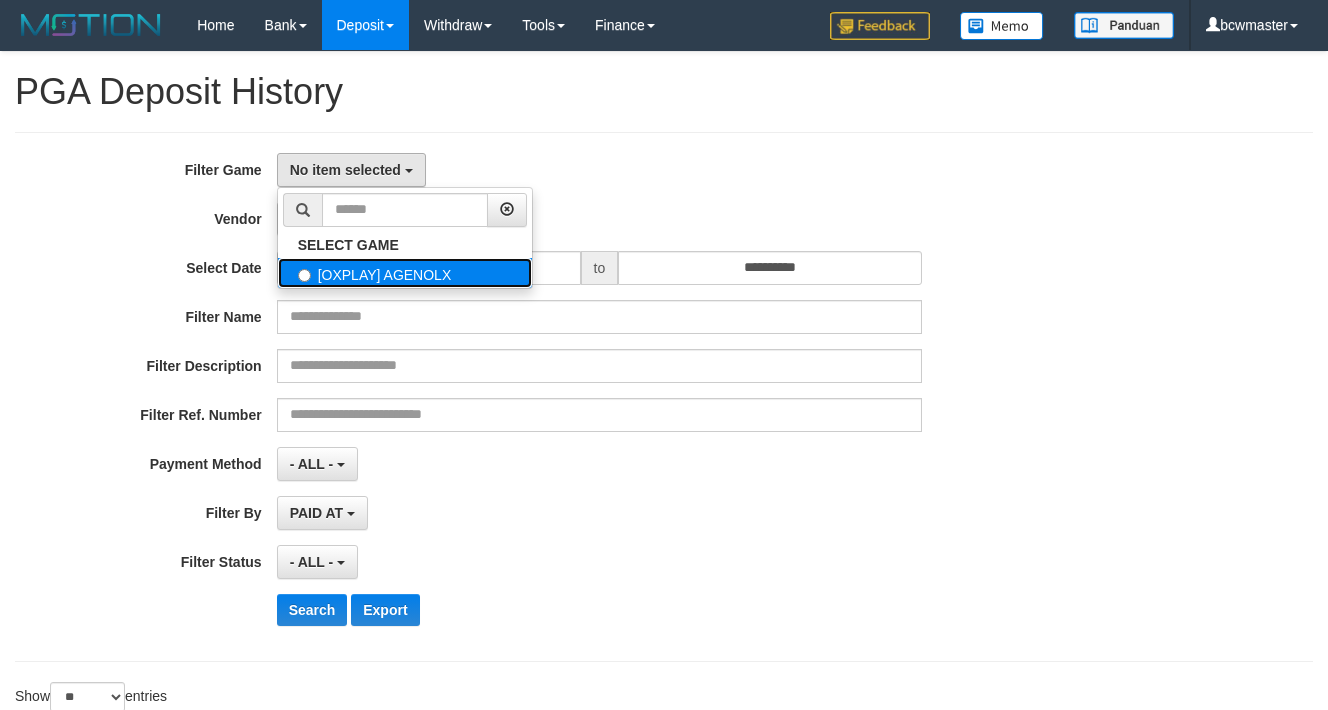 click on "[OXPLAY] AGENOLX" at bounding box center (405, 273) 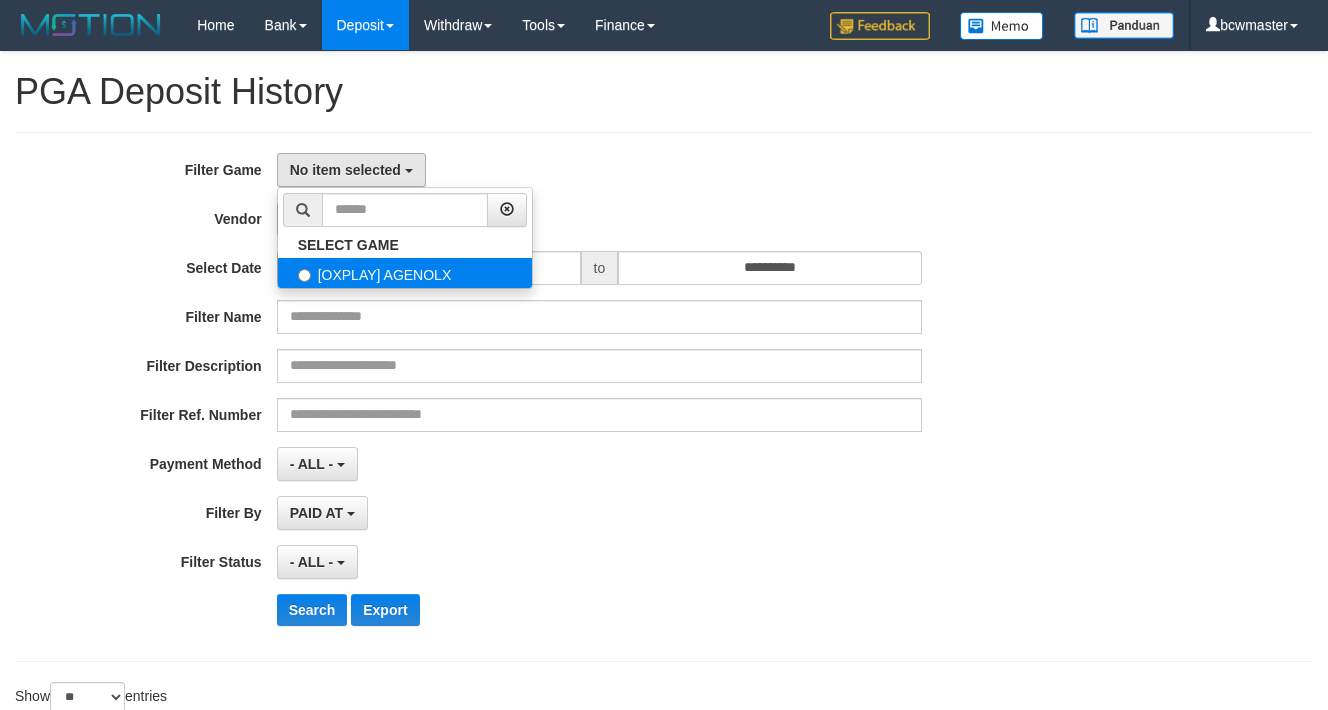 select on "***" 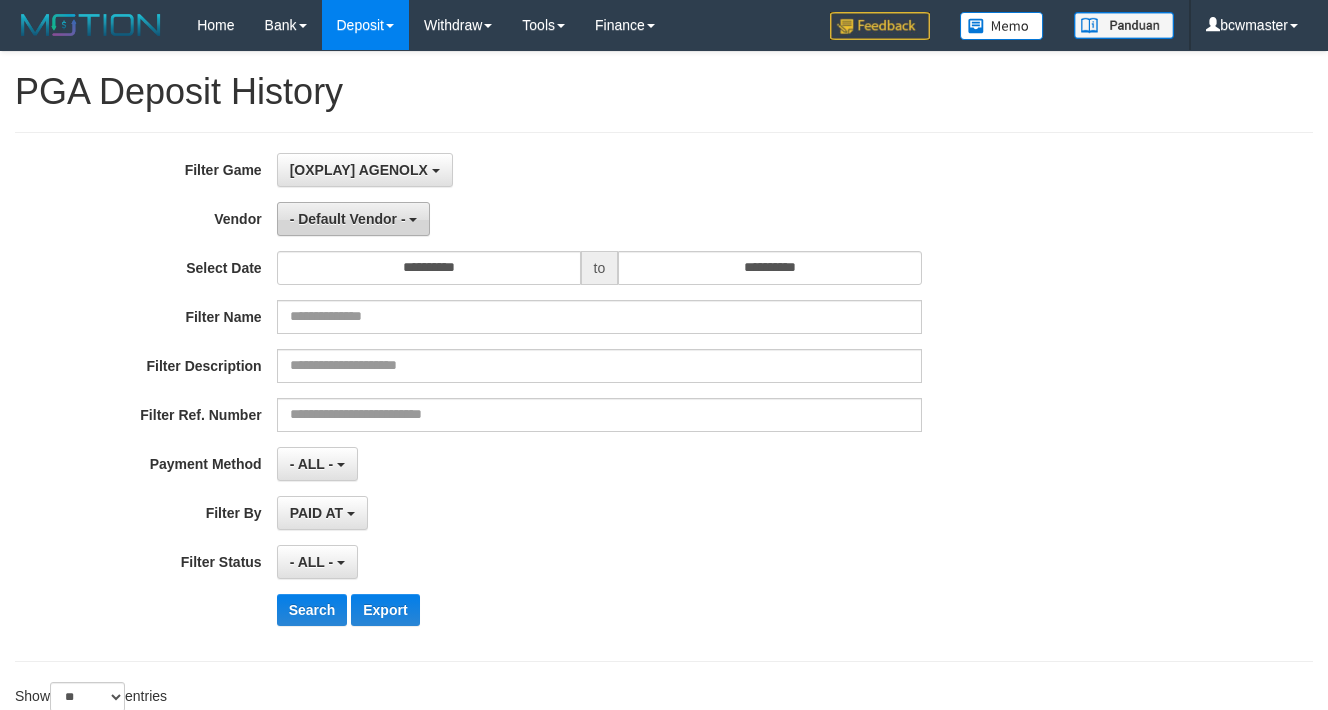 scroll, scrollTop: 18, scrollLeft: 0, axis: vertical 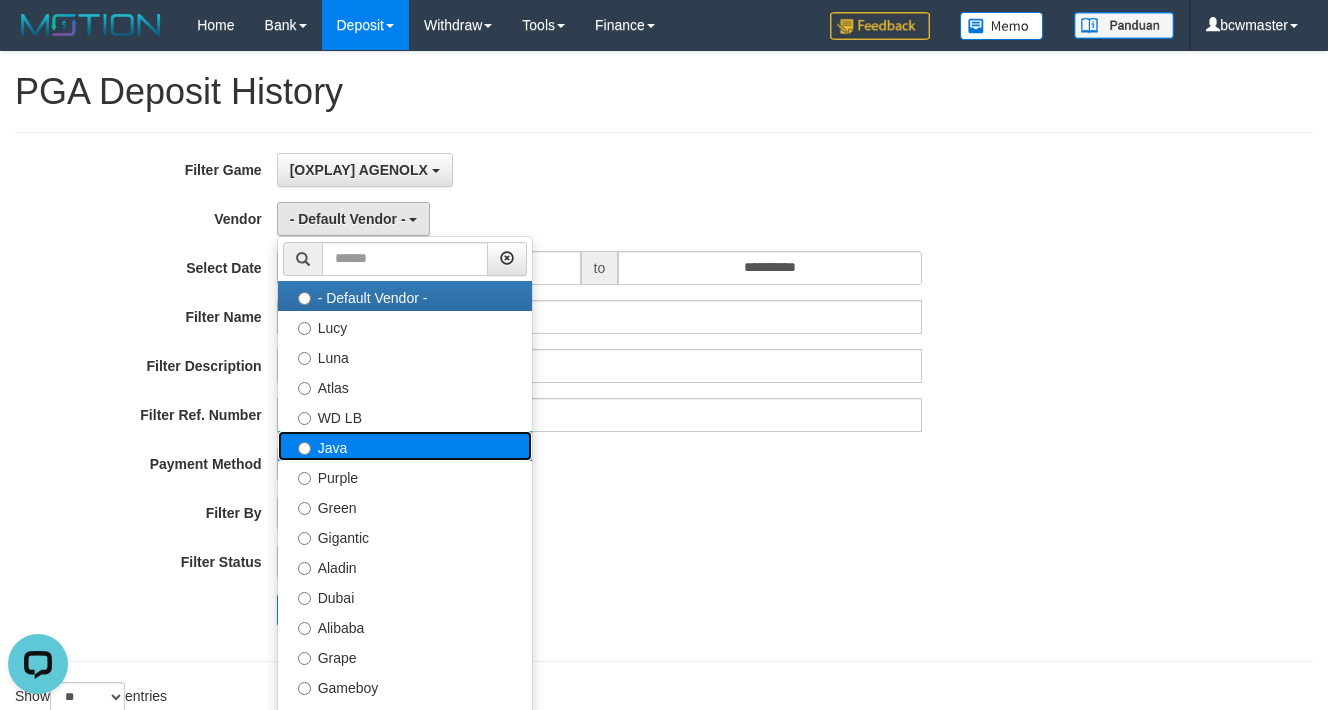 click on "Java" at bounding box center [405, 446] 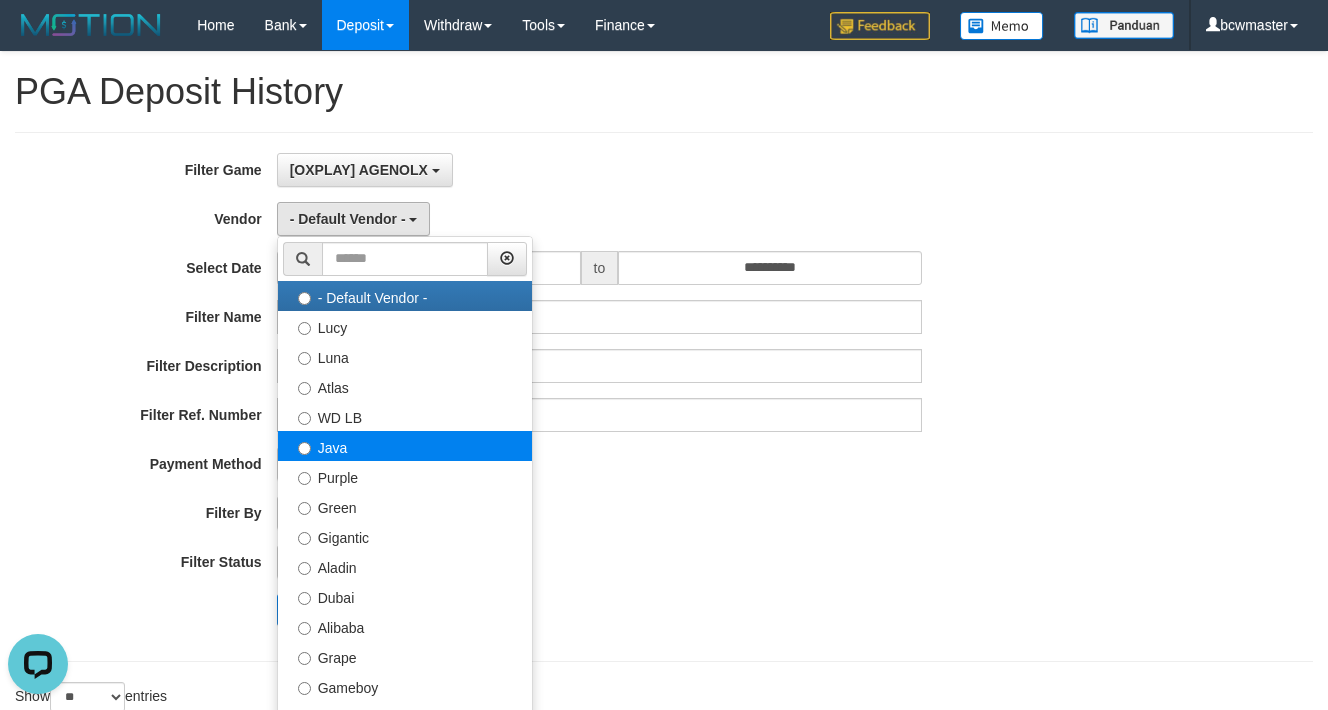select on "**********" 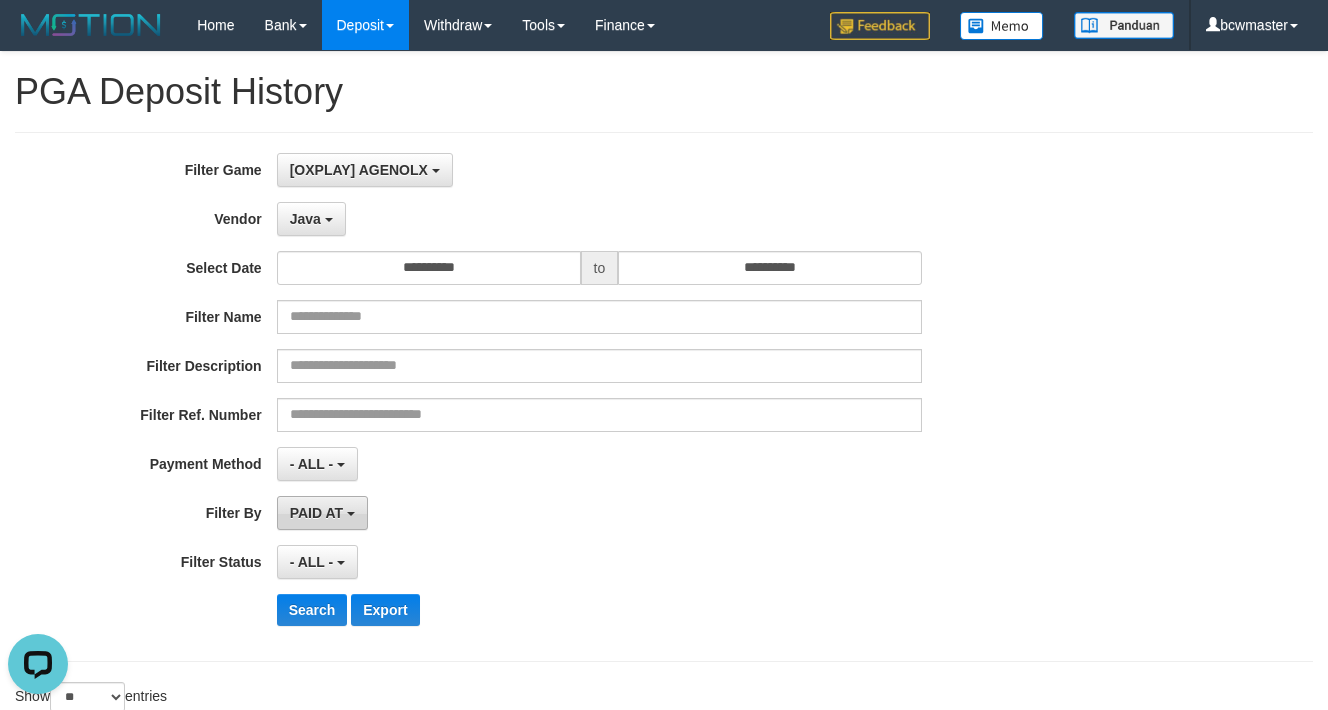drag, startPoint x: 326, startPoint y: 511, endPoint x: 326, endPoint y: 541, distance: 30 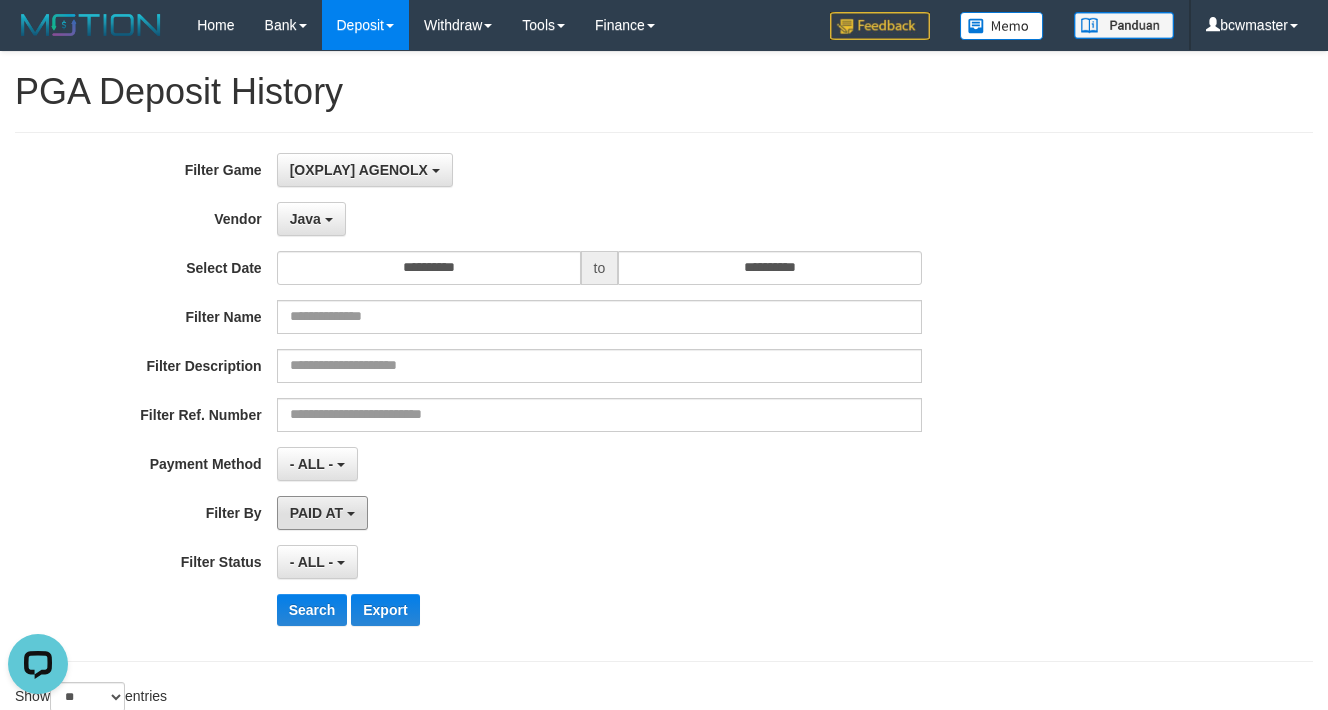 click on "PAID AT" at bounding box center [316, 513] 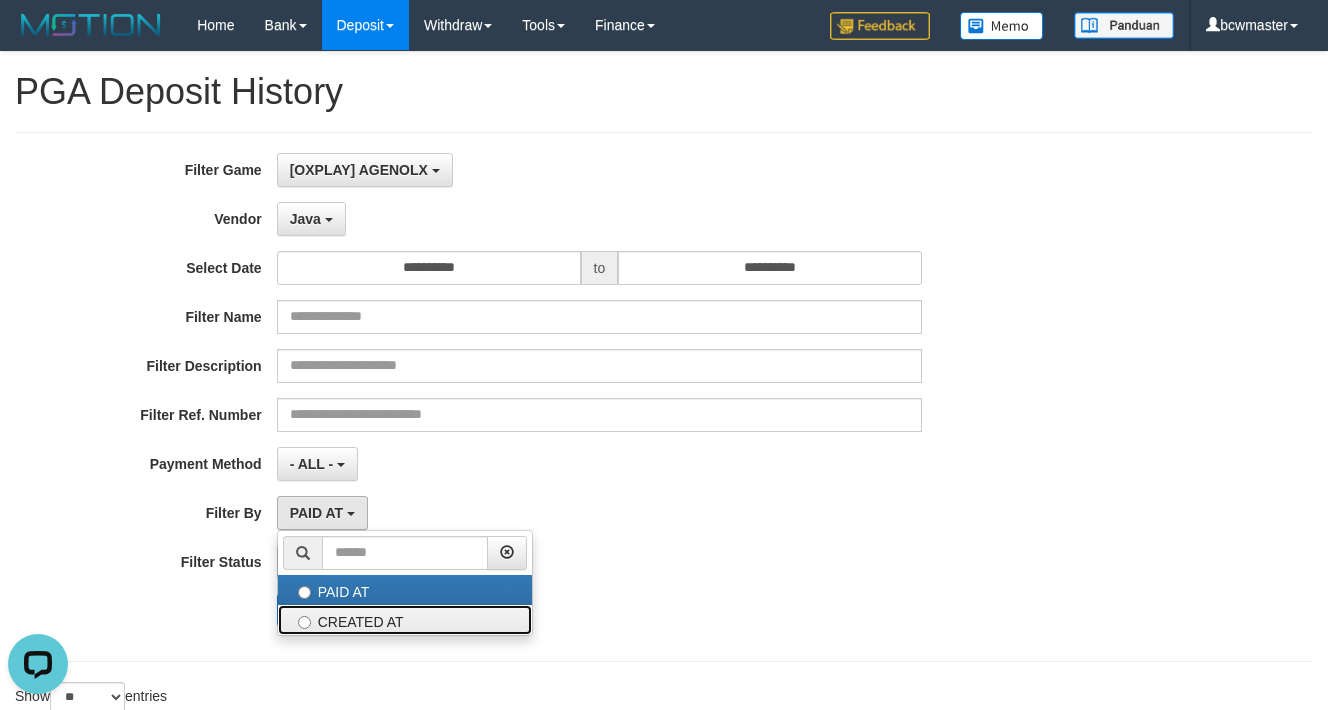 drag, startPoint x: 358, startPoint y: 626, endPoint x: 397, endPoint y: 553, distance: 82.764725 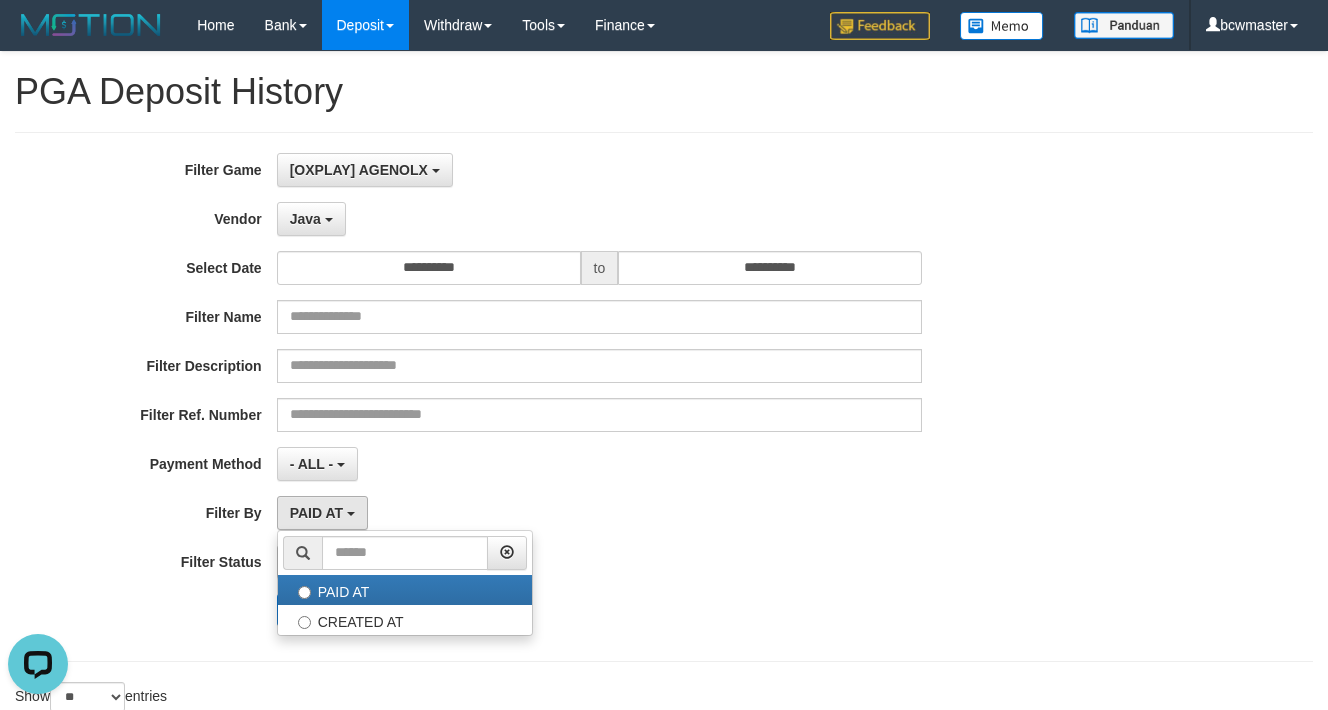 select on "*" 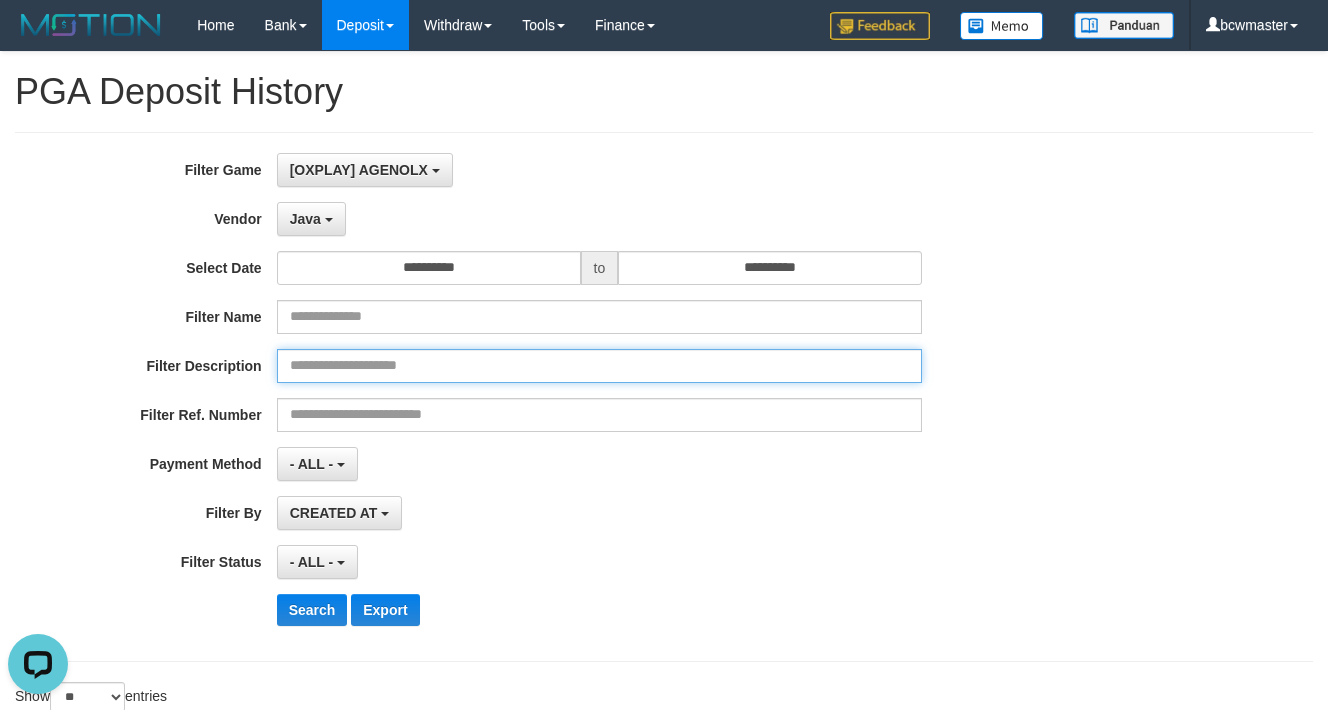 click at bounding box center (600, 366) 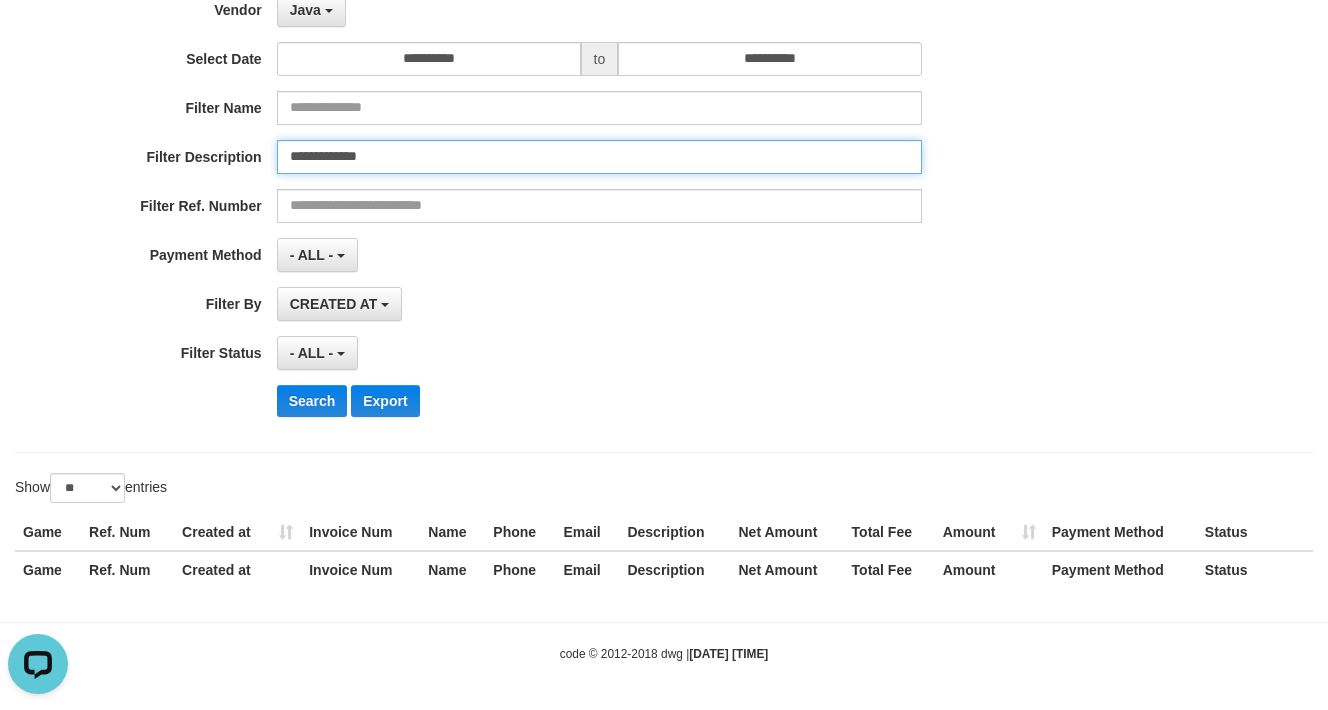 scroll, scrollTop: 212, scrollLeft: 0, axis: vertical 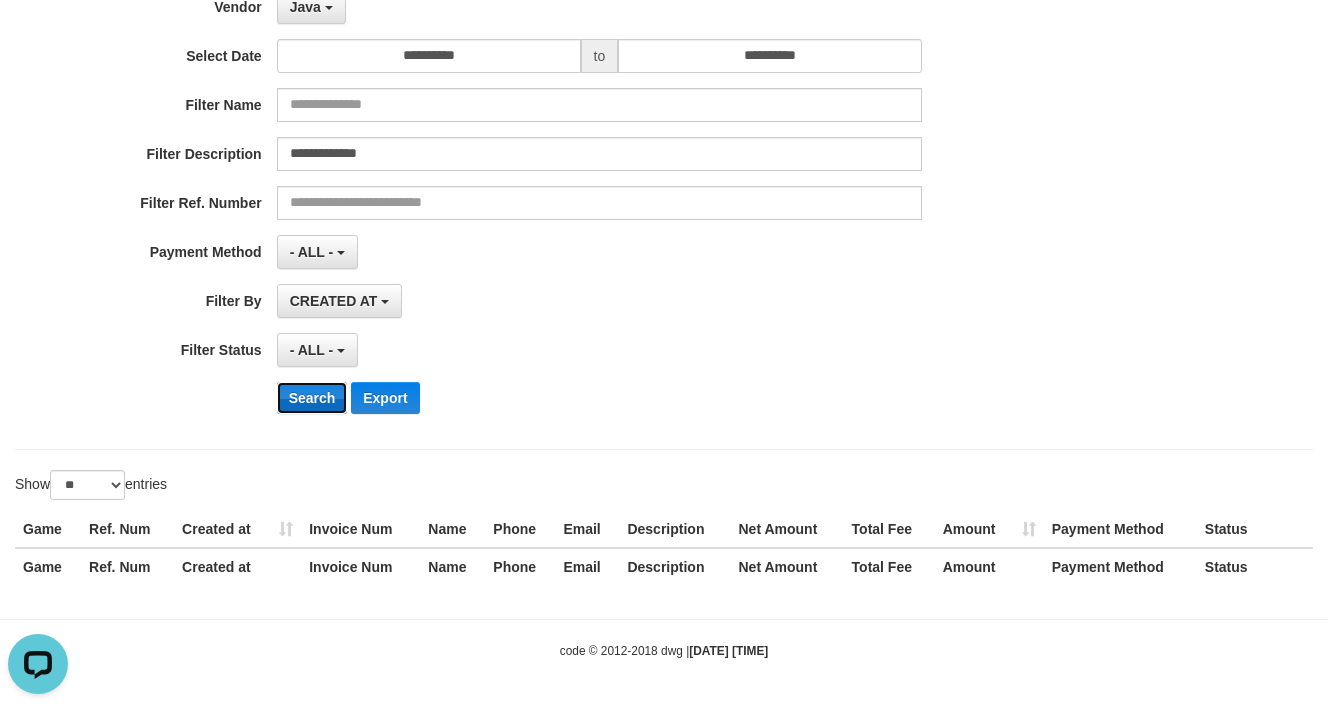 click on "Search" at bounding box center [312, 398] 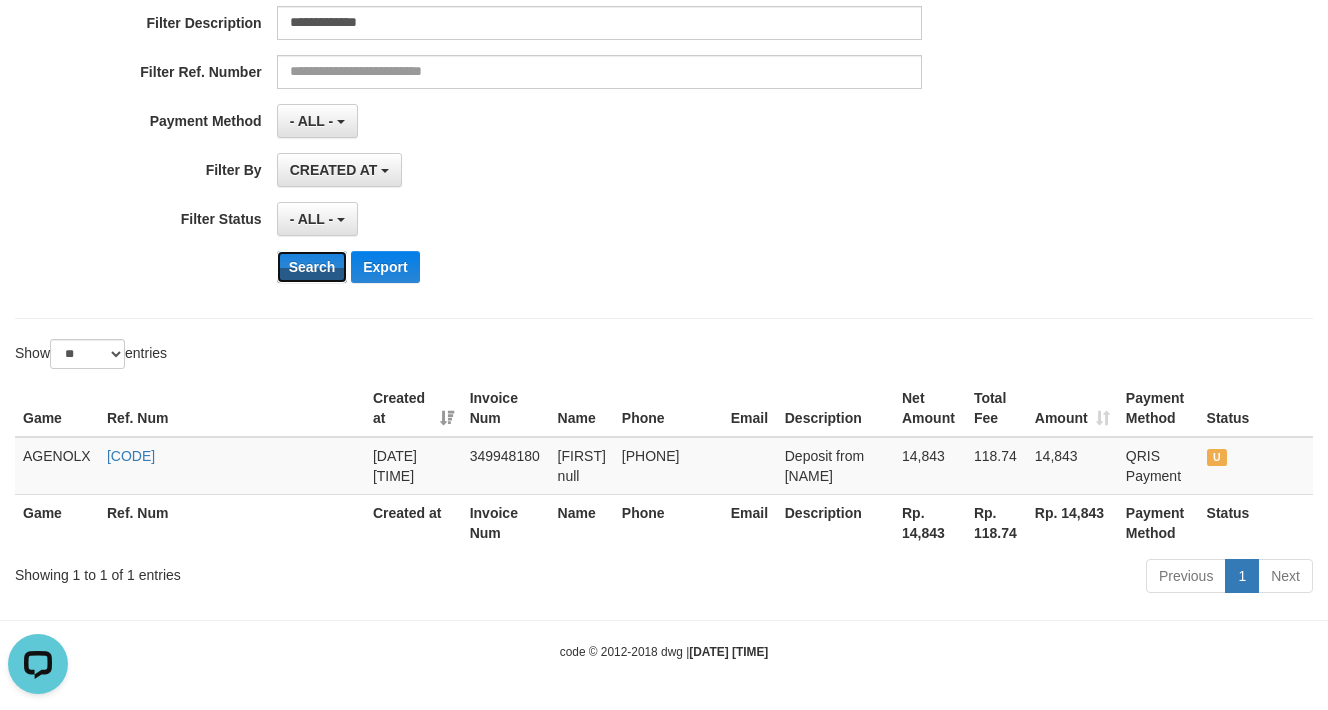 scroll, scrollTop: 344, scrollLeft: 0, axis: vertical 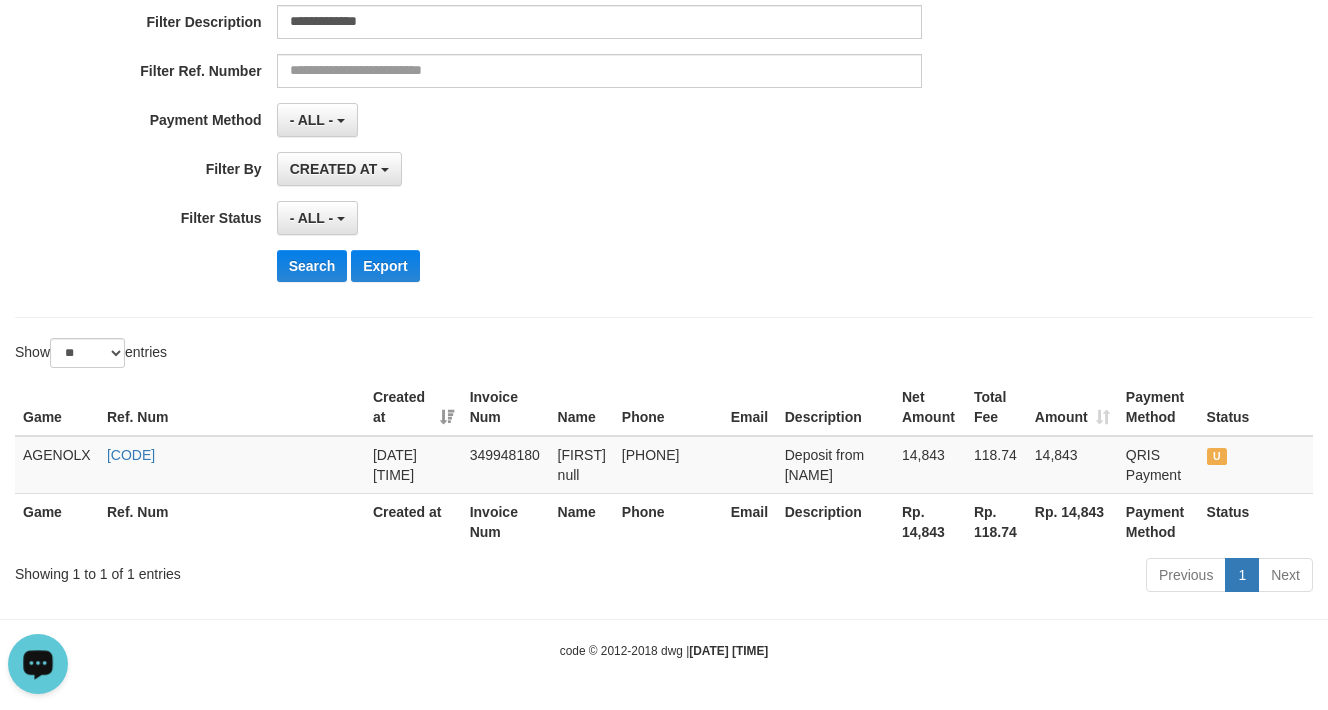 click at bounding box center (38, 663) 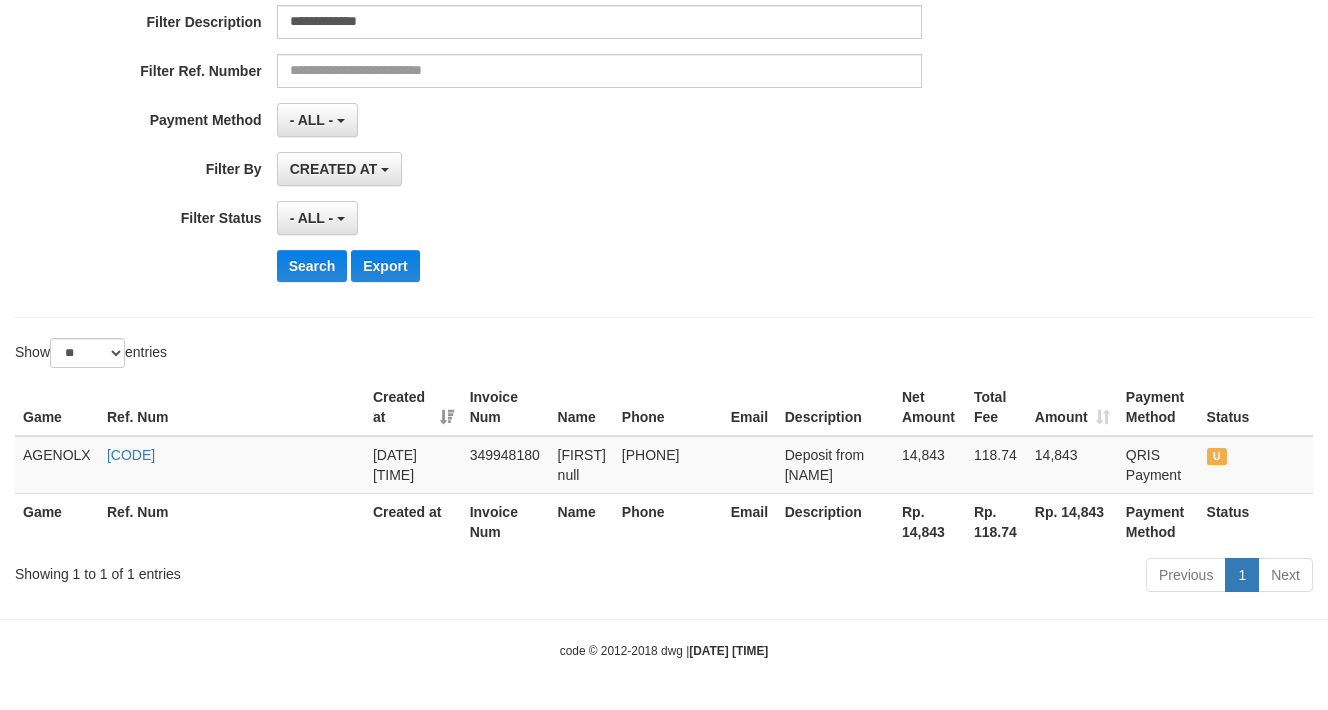 click on "Showing 1 to 1 of 1 entries" at bounding box center (276, 570) 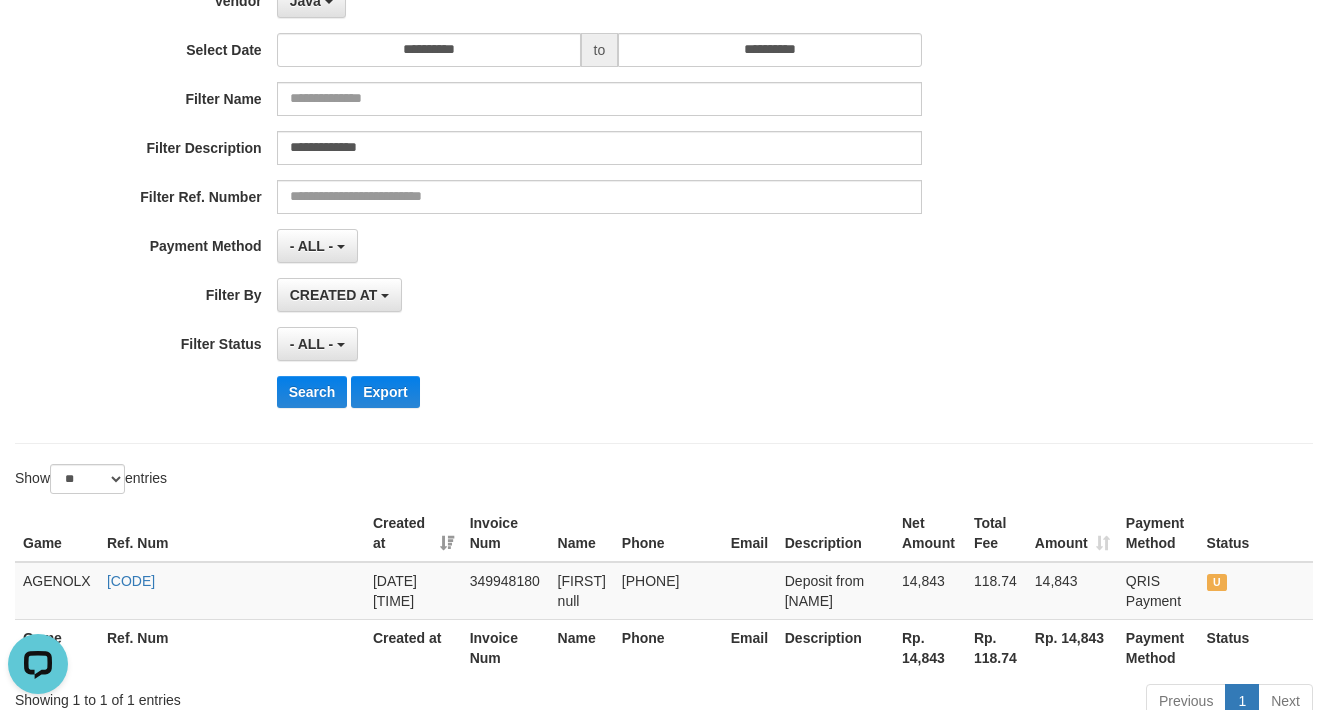 scroll, scrollTop: 0, scrollLeft: 0, axis: both 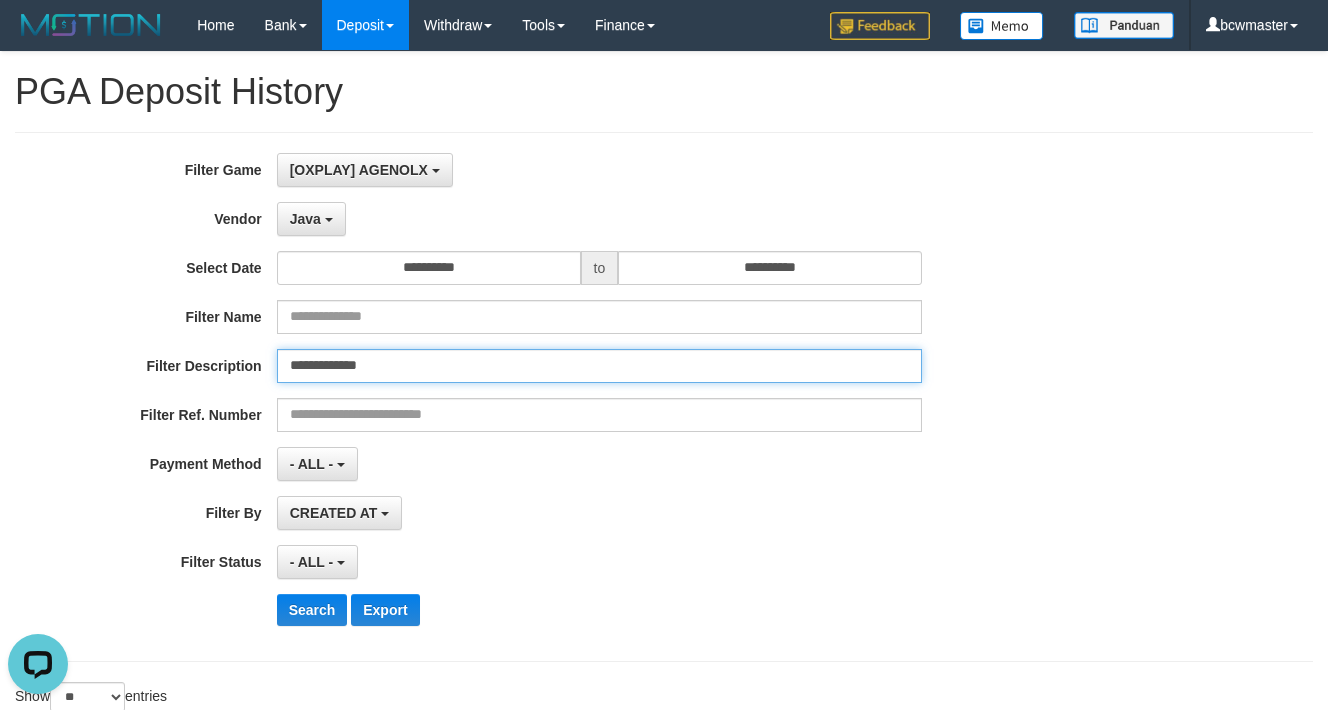 click on "**********" at bounding box center (600, 366) 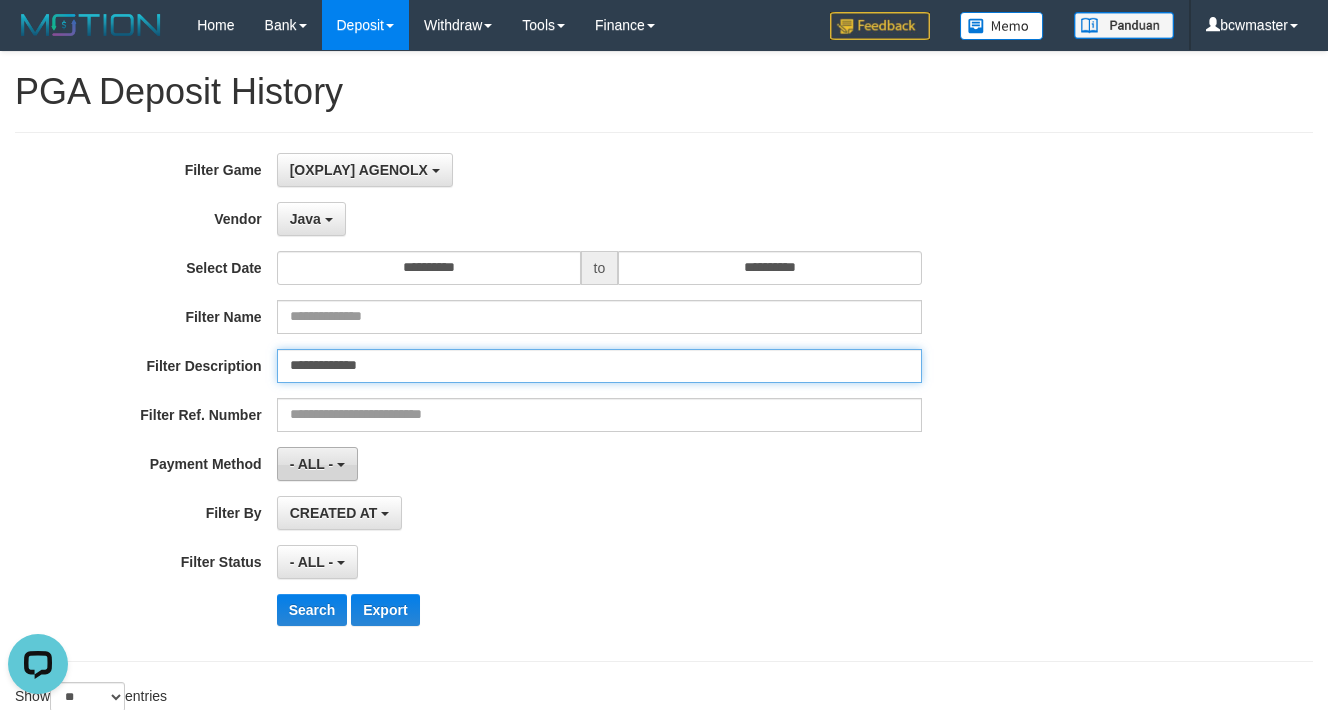 paste 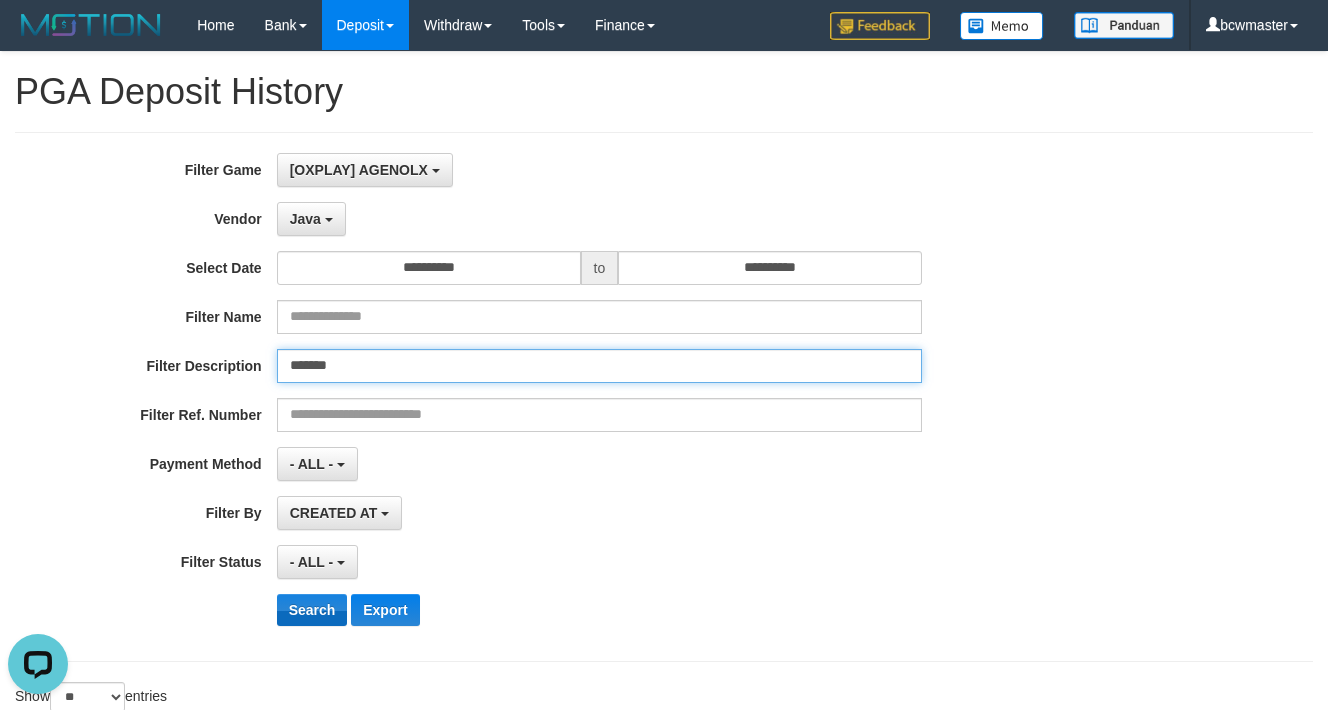 type on "*******" 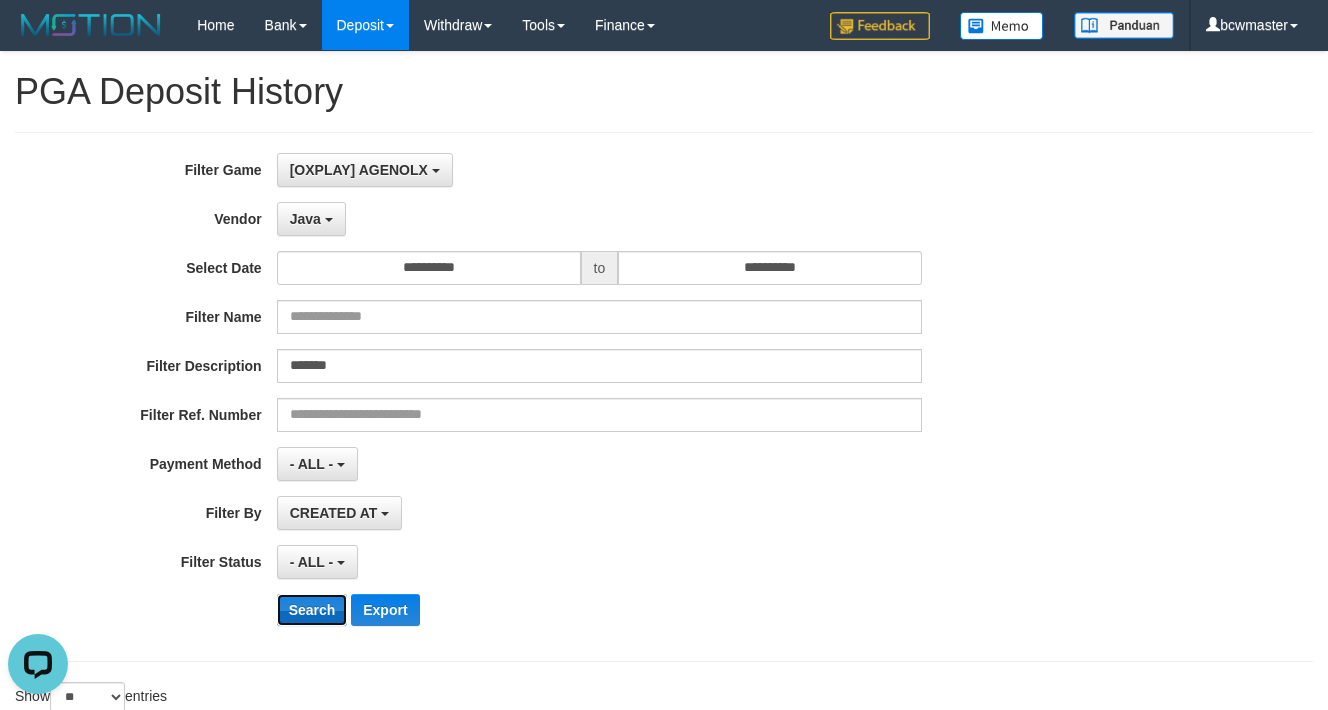 drag, startPoint x: 312, startPoint y: 612, endPoint x: 319, endPoint y: 603, distance: 11.401754 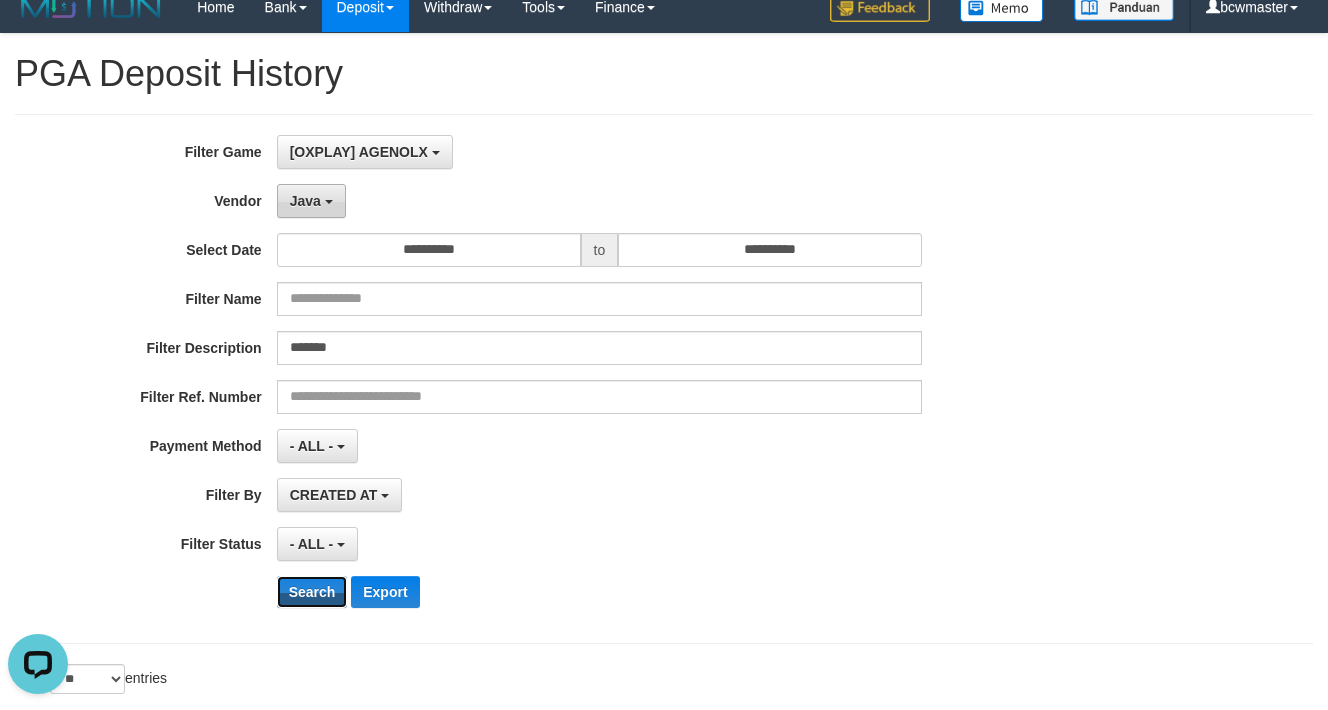 scroll, scrollTop: 0, scrollLeft: 0, axis: both 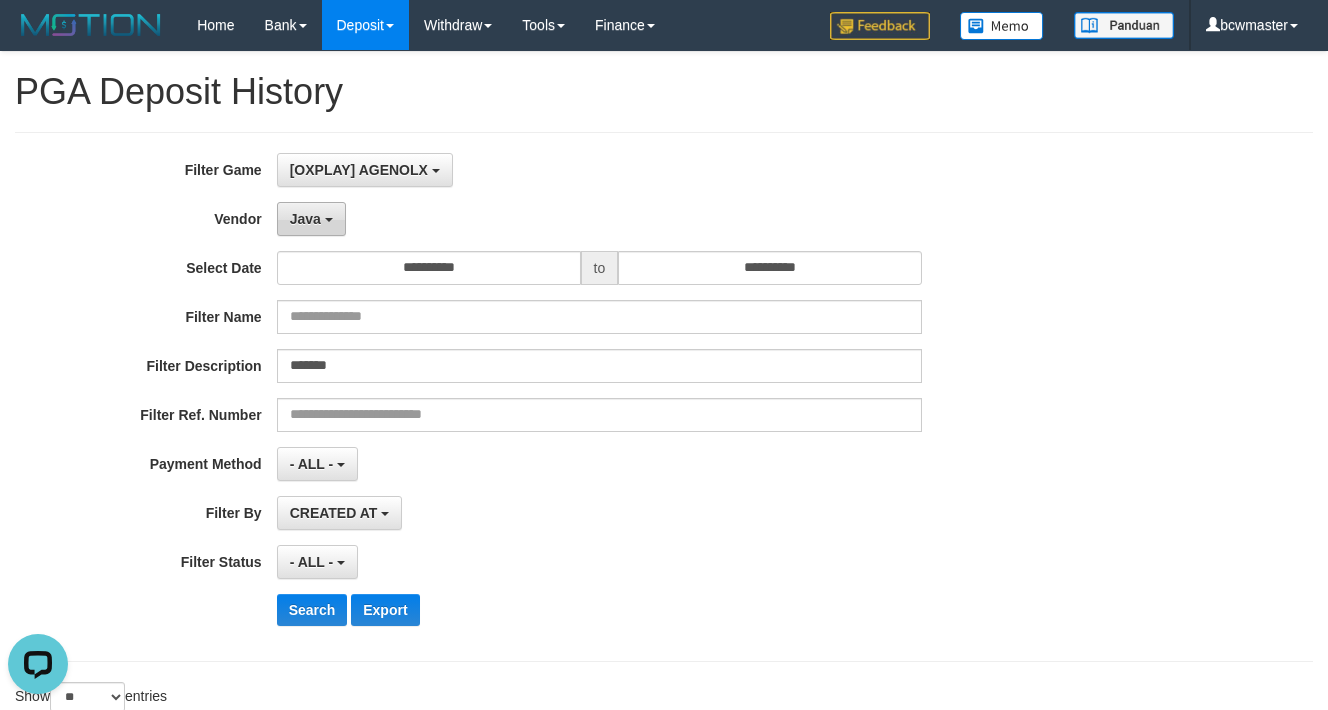 click on "Java" at bounding box center [305, 219] 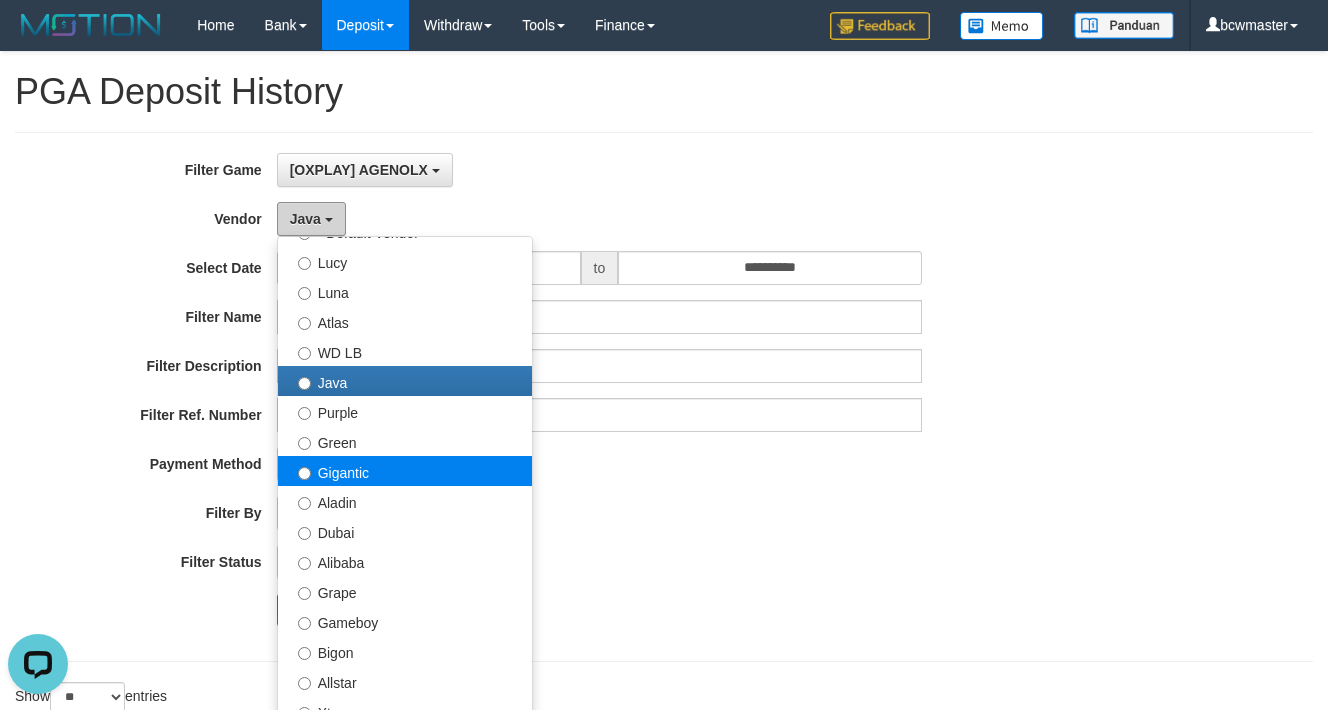 scroll, scrollTop: 400, scrollLeft: 0, axis: vertical 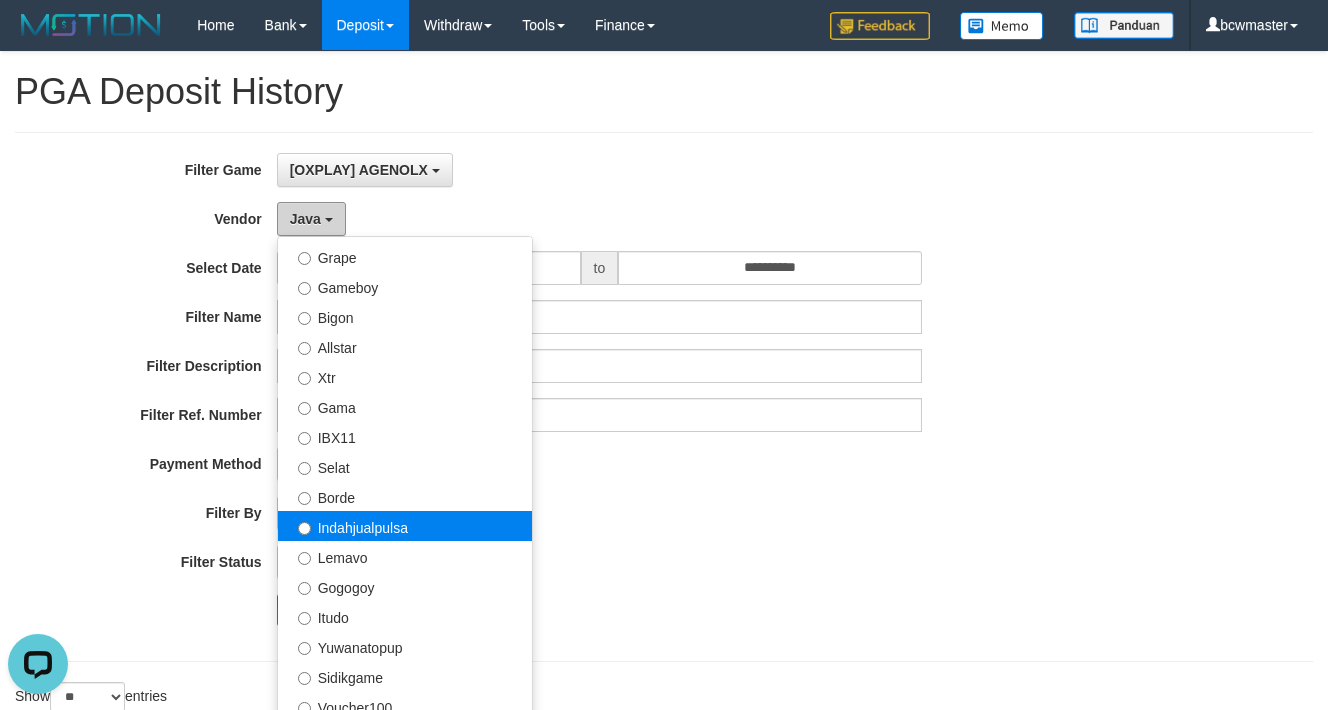 type 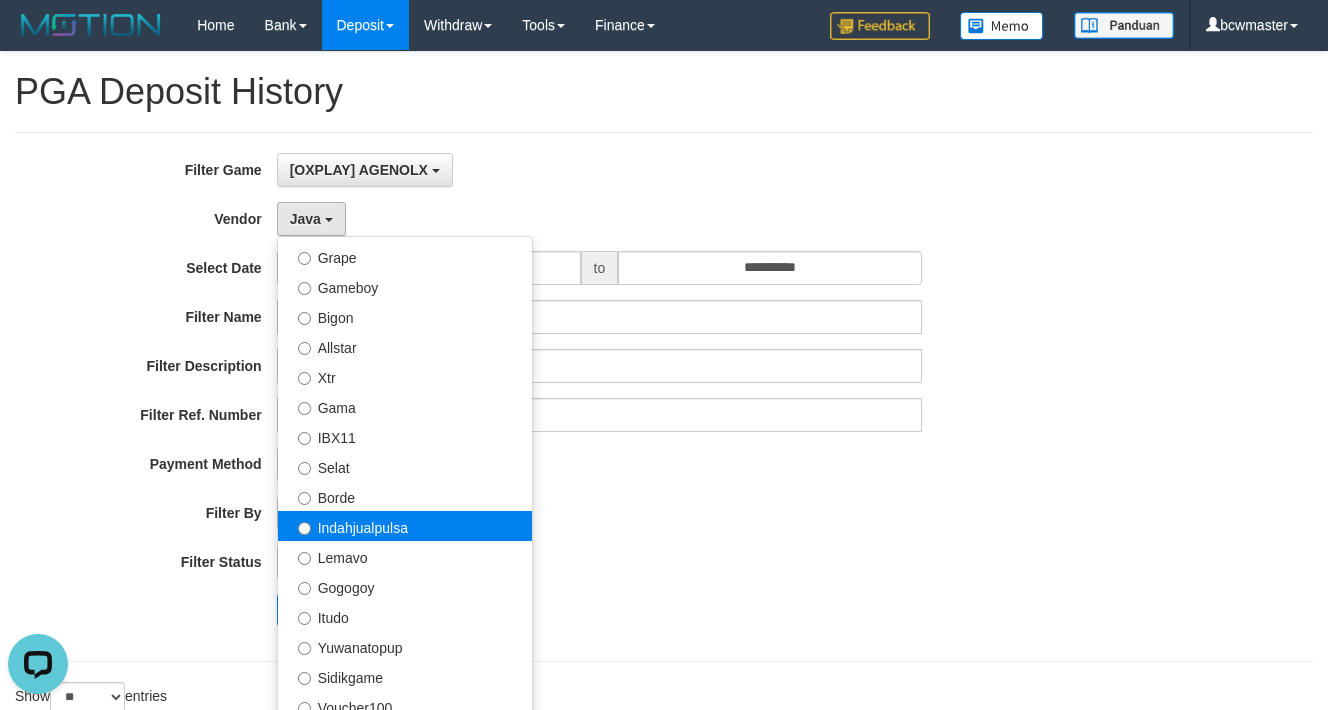scroll, scrollTop: 0, scrollLeft: 0, axis: both 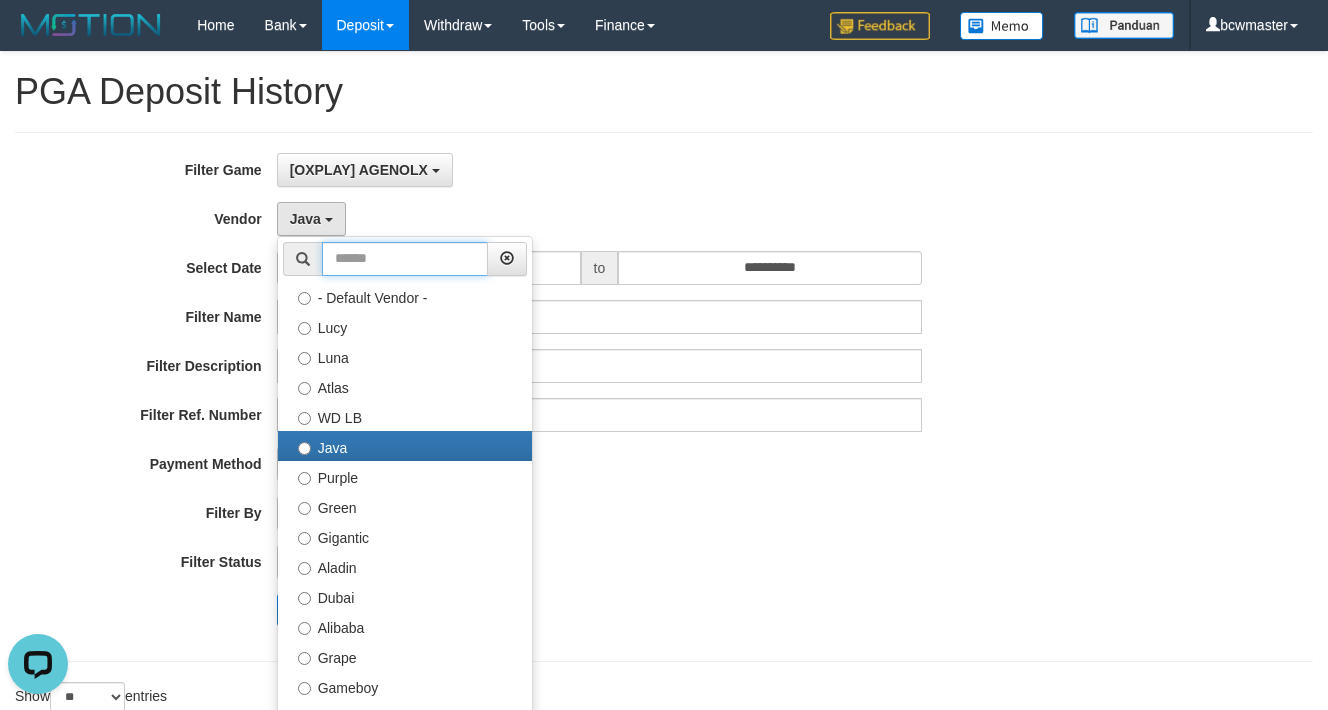 click at bounding box center (405, 259) 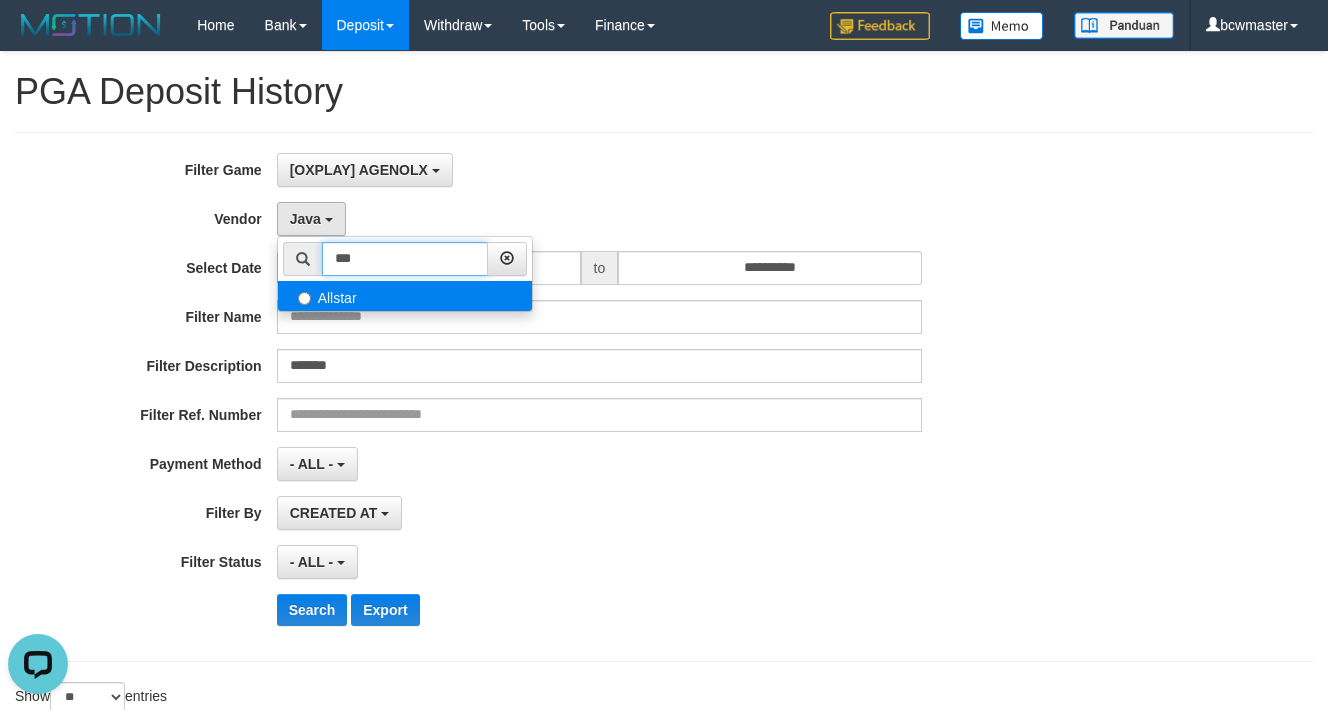 type on "***" 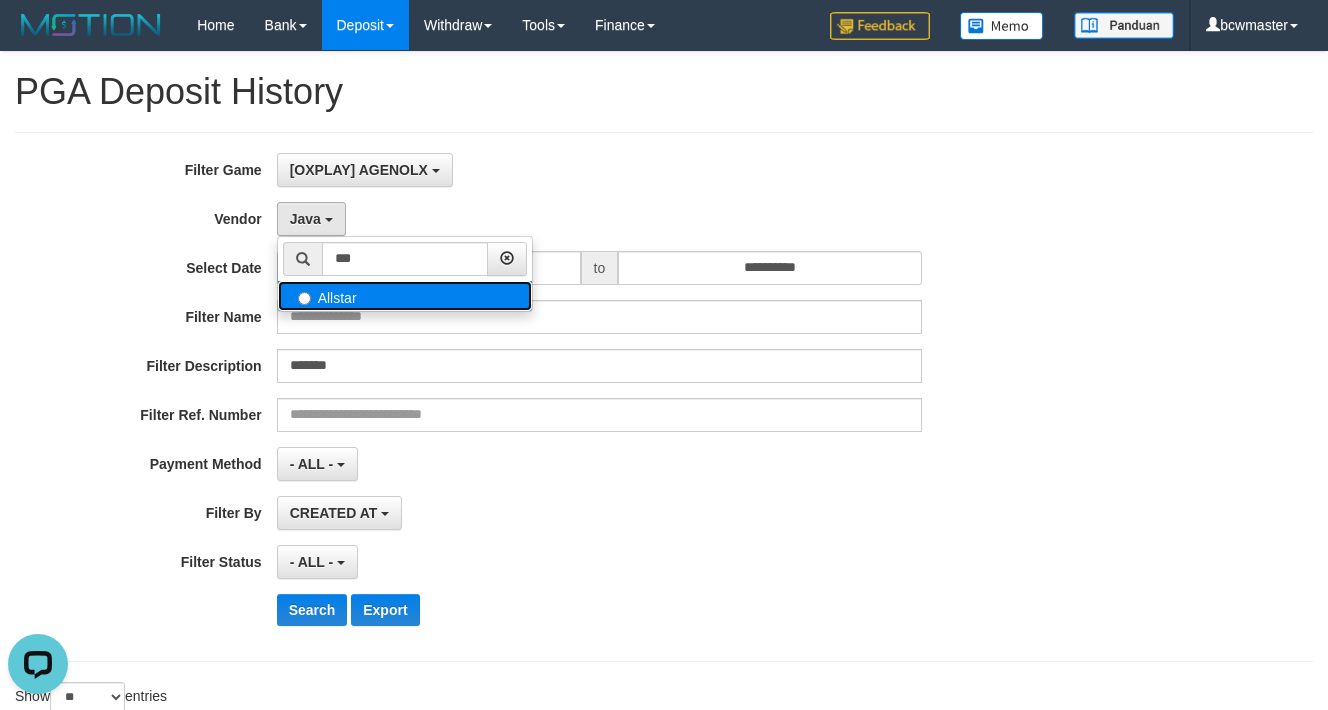 click on "Allstar" at bounding box center (405, 296) 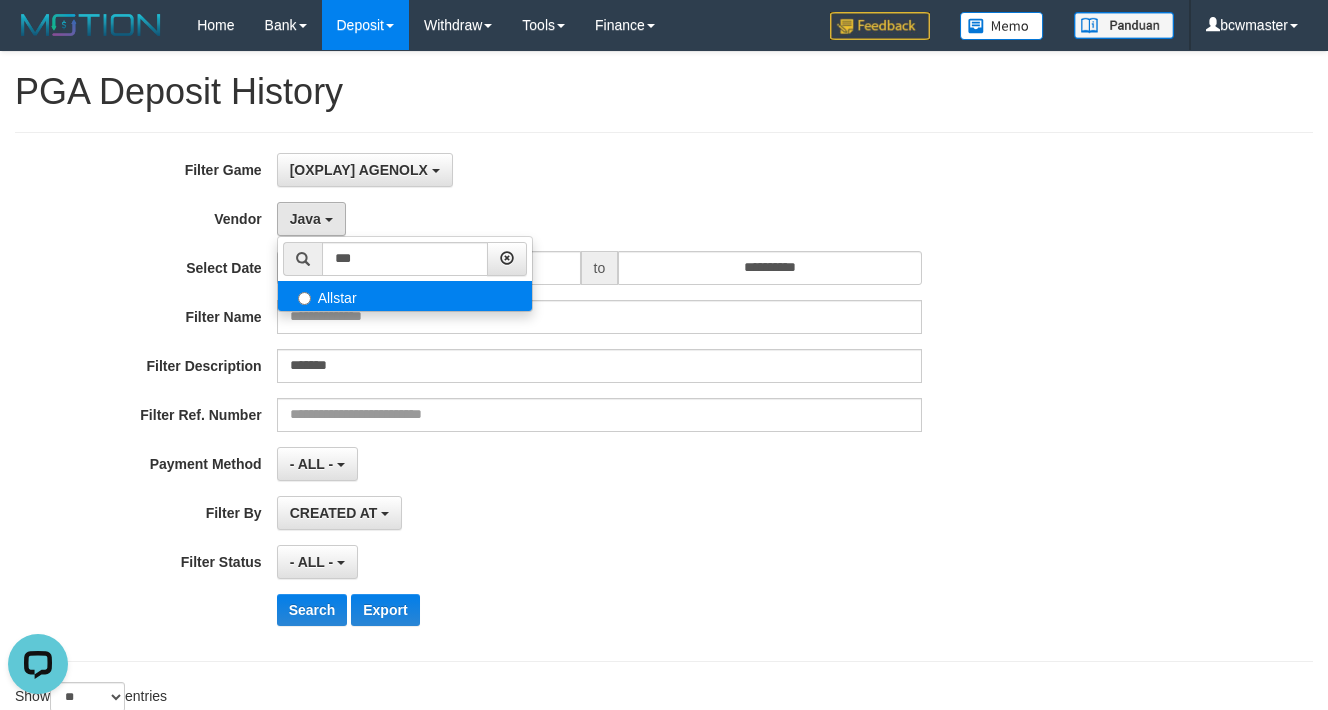 select on "**********" 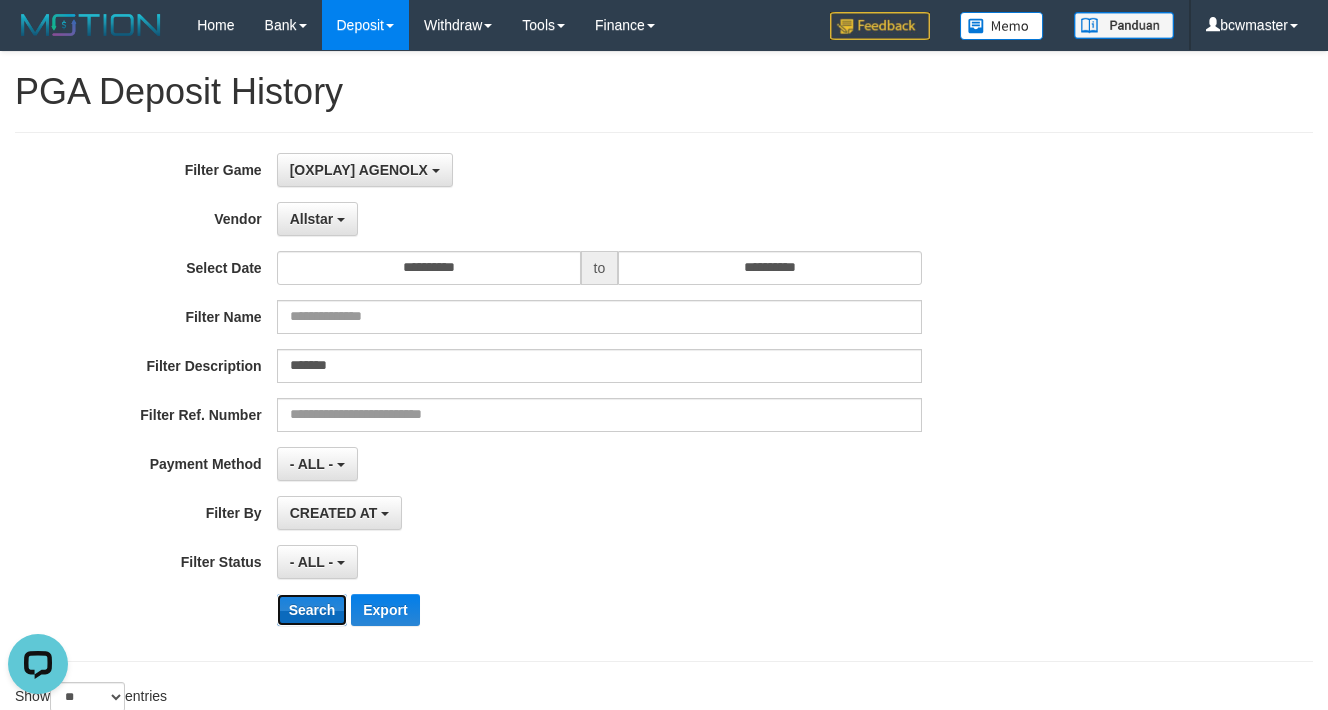 click on "Search" at bounding box center (312, 610) 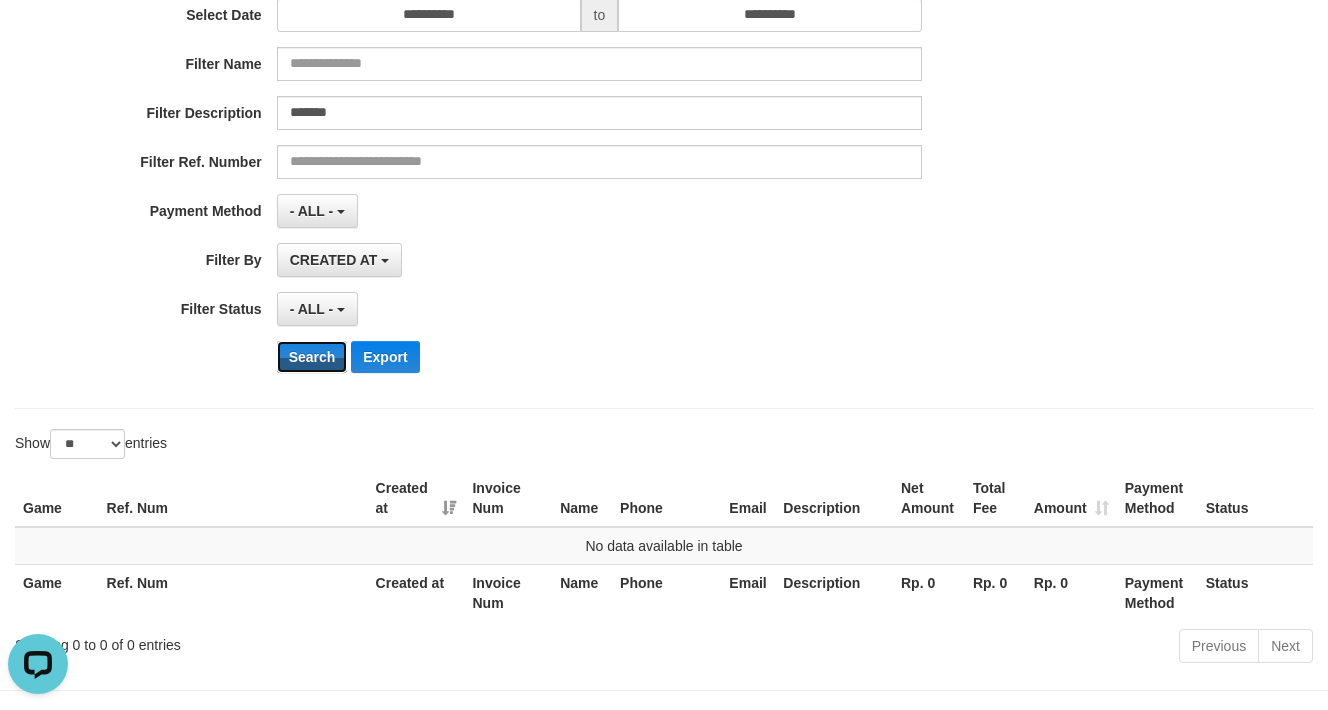 scroll, scrollTop: 0, scrollLeft: 0, axis: both 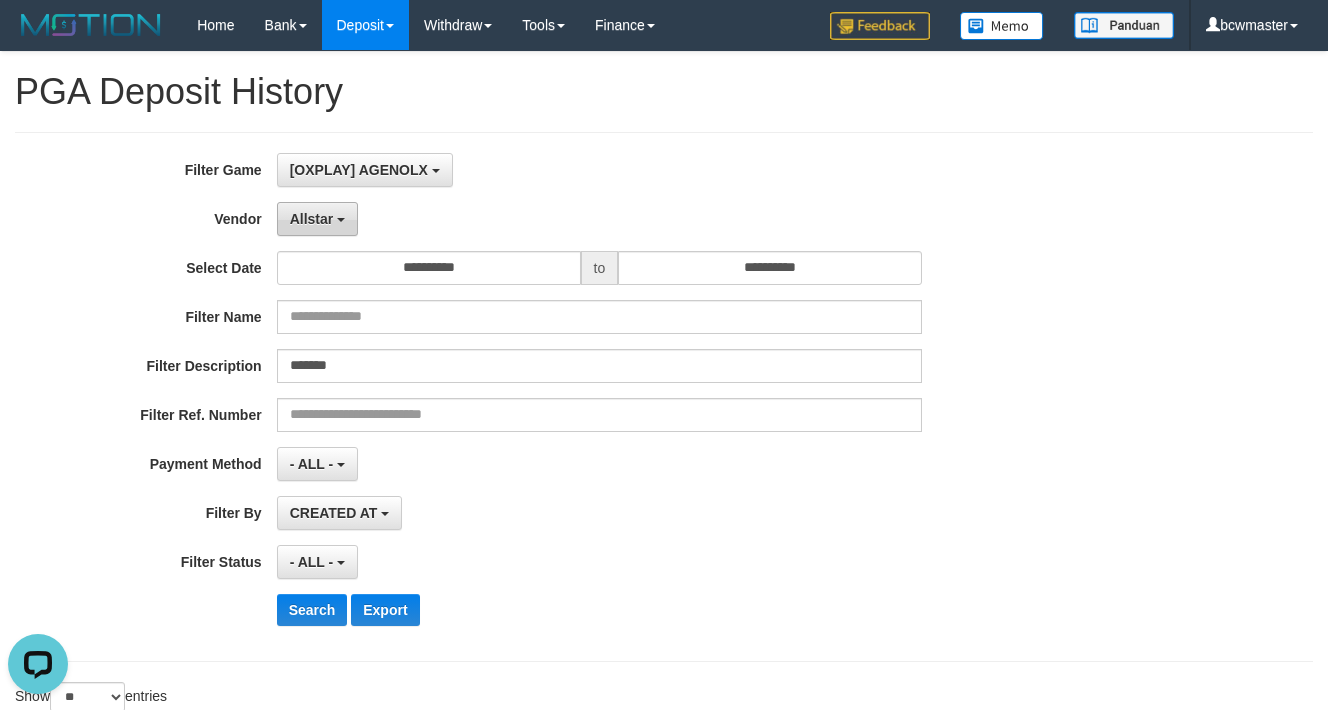 click on "Allstar" at bounding box center [312, 219] 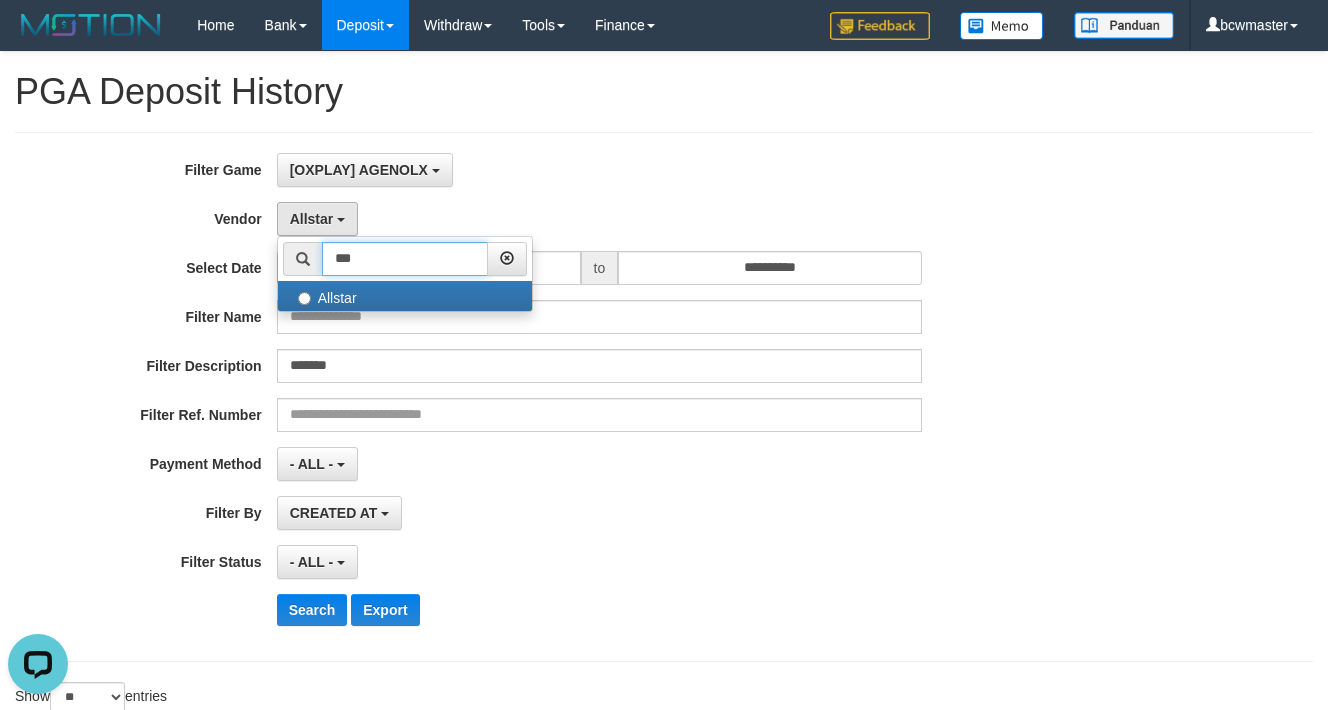 drag, startPoint x: 394, startPoint y: 254, endPoint x: 233, endPoint y: 284, distance: 163.77118 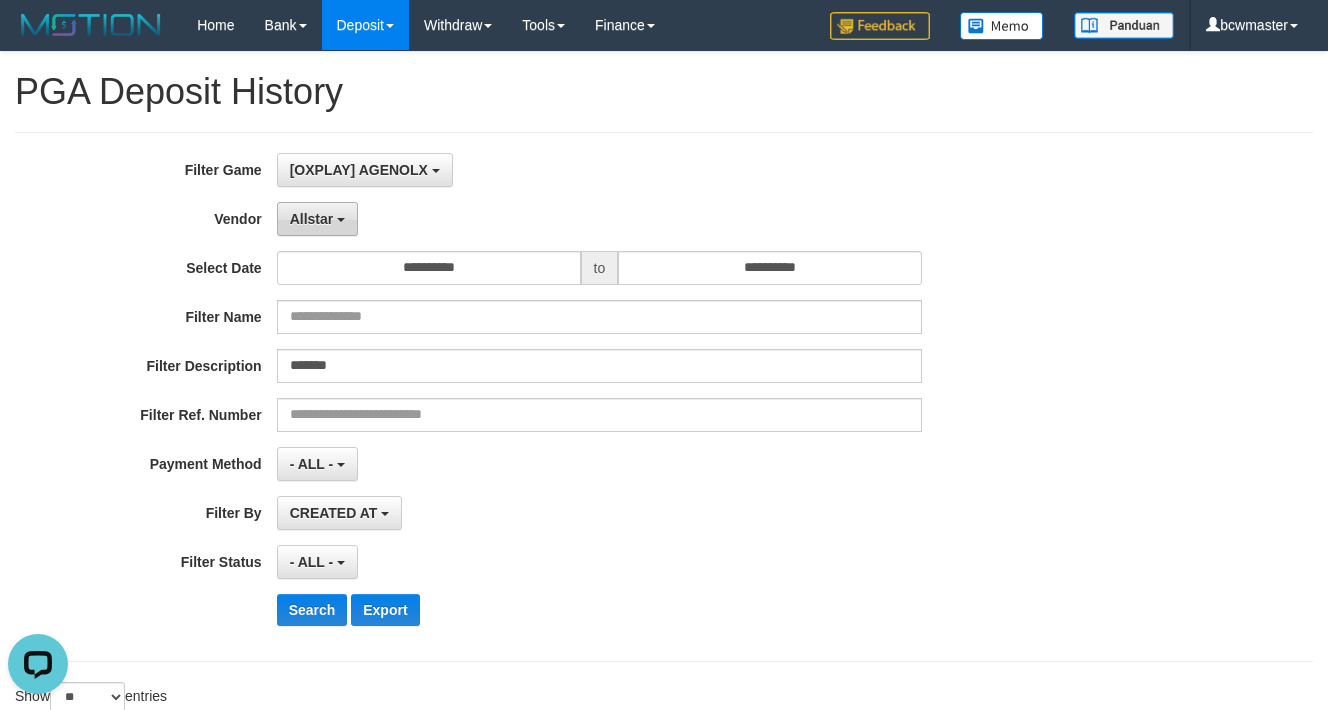 click on "Allstar" at bounding box center (317, 219) 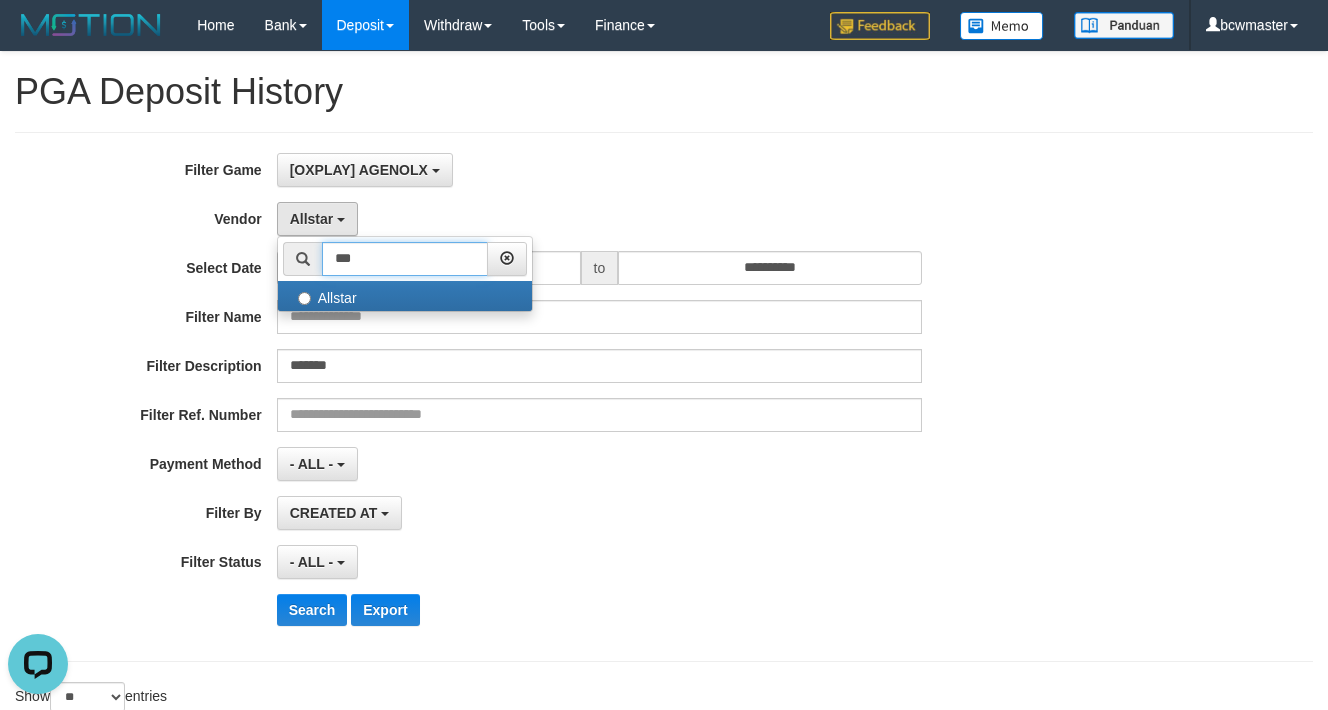 click on "***" at bounding box center (405, 259) 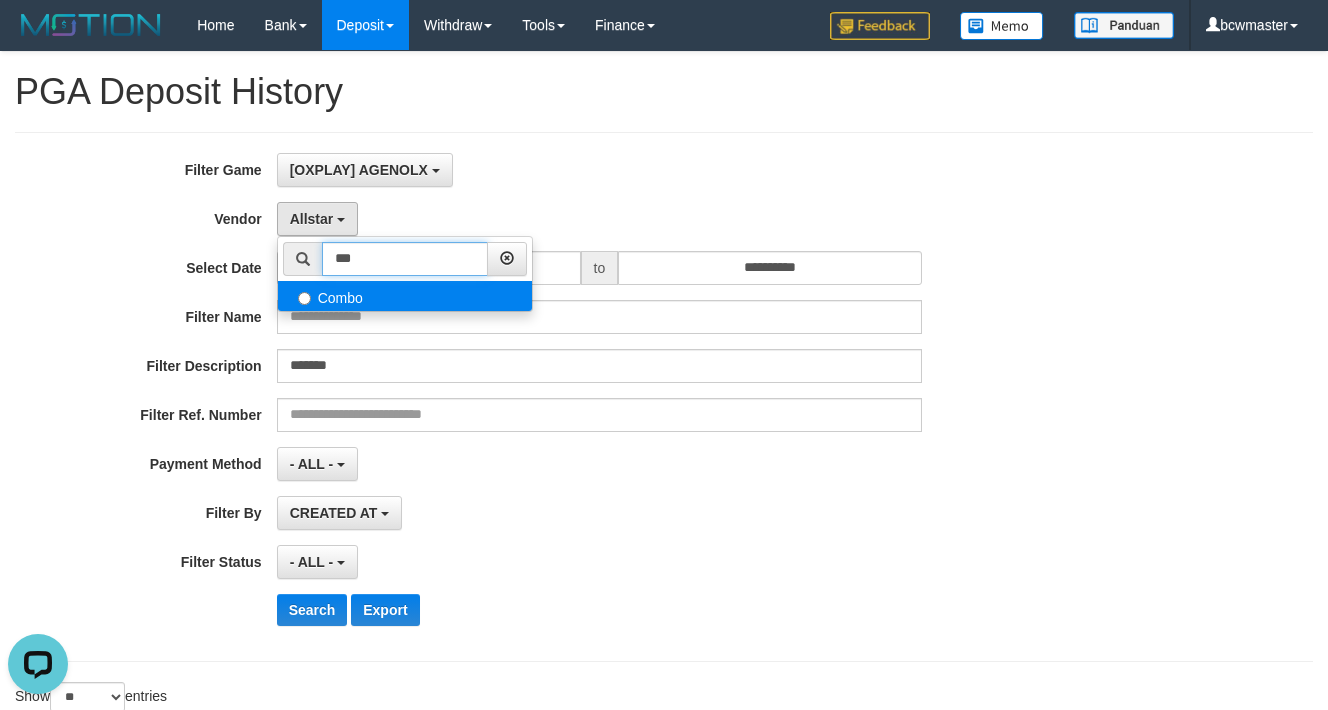 type on "***" 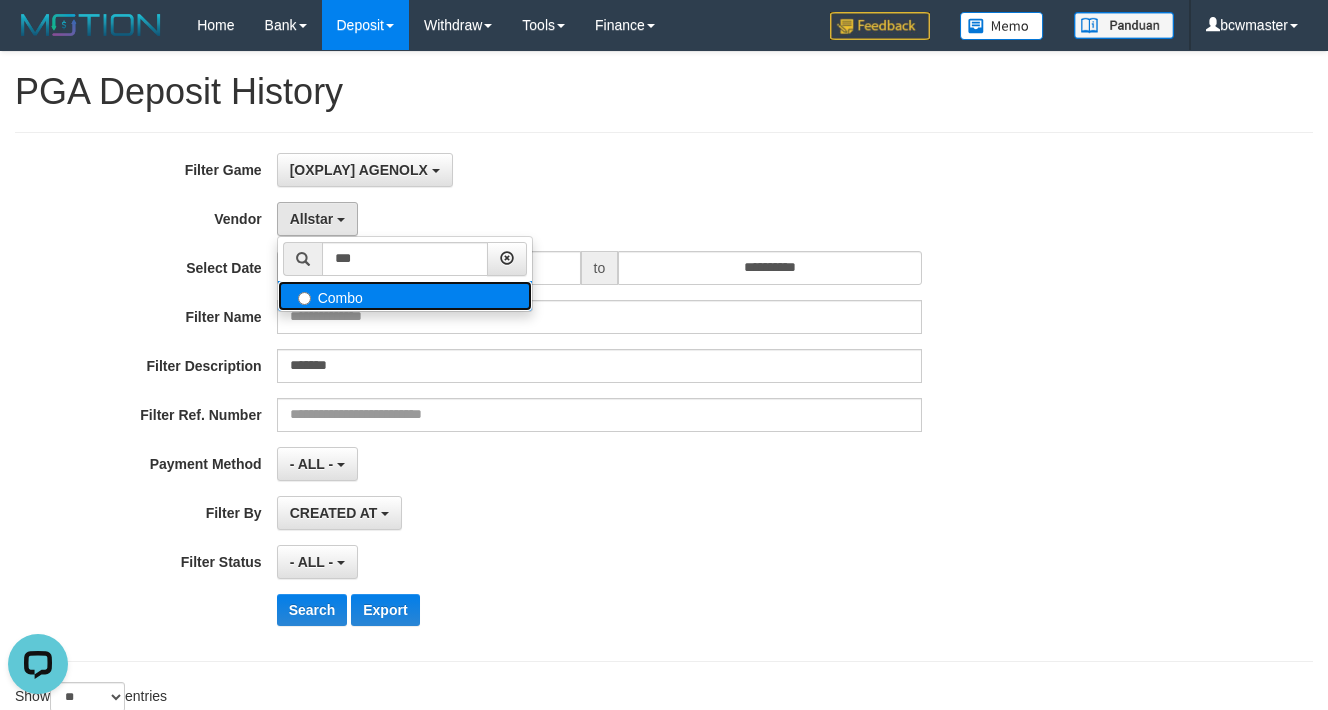 click on "Combo" at bounding box center (405, 296) 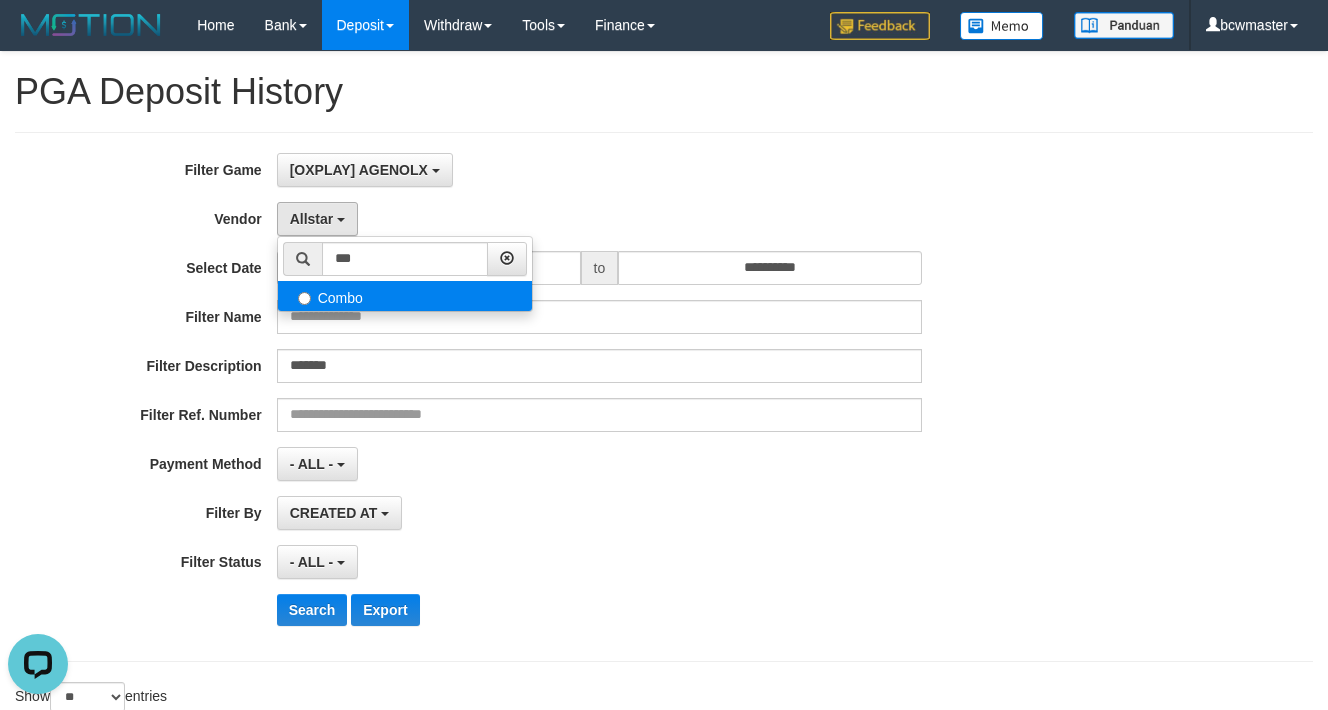 select on "**********" 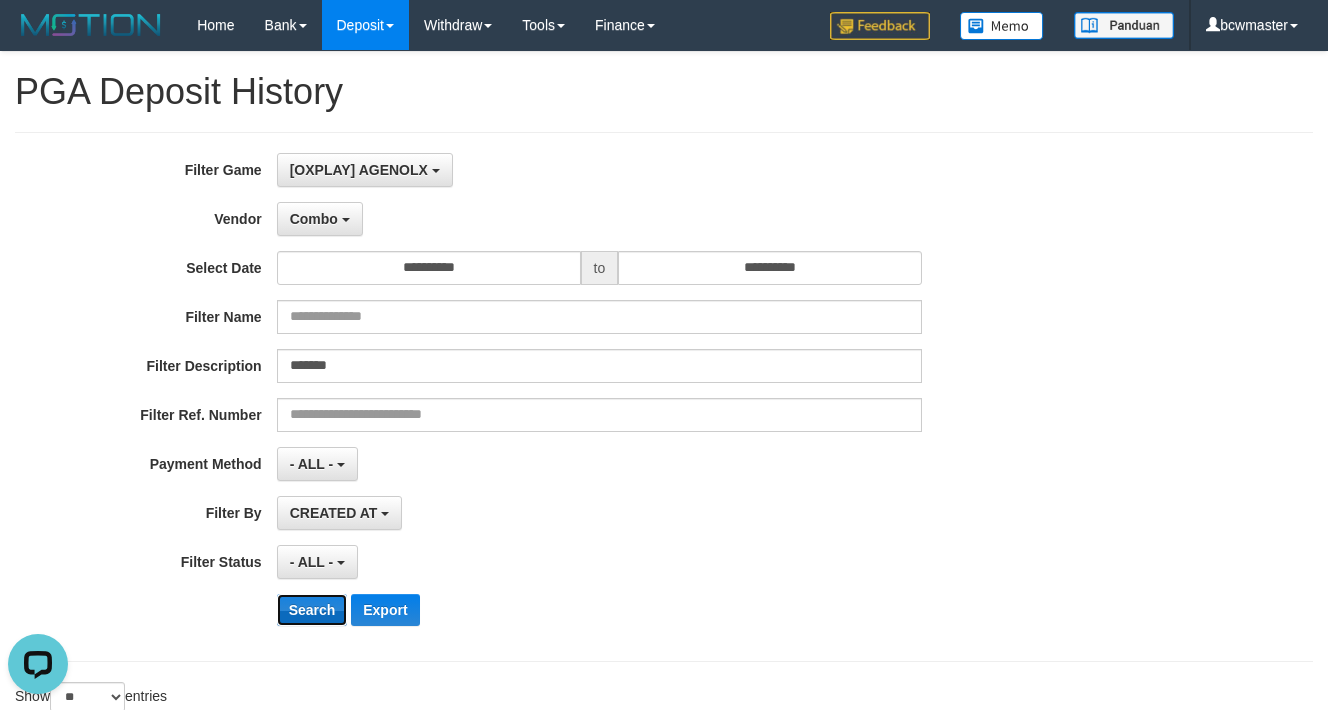 click on "Search" at bounding box center (312, 610) 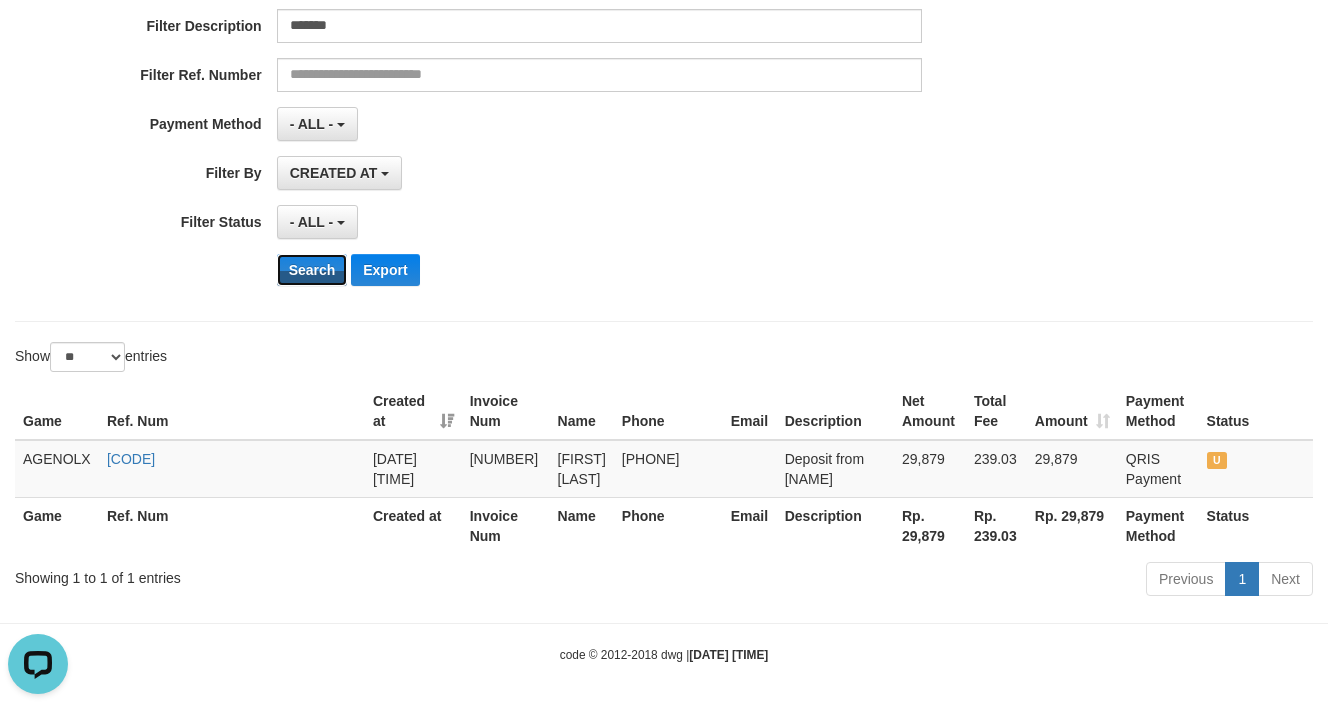 scroll, scrollTop: 344, scrollLeft: 0, axis: vertical 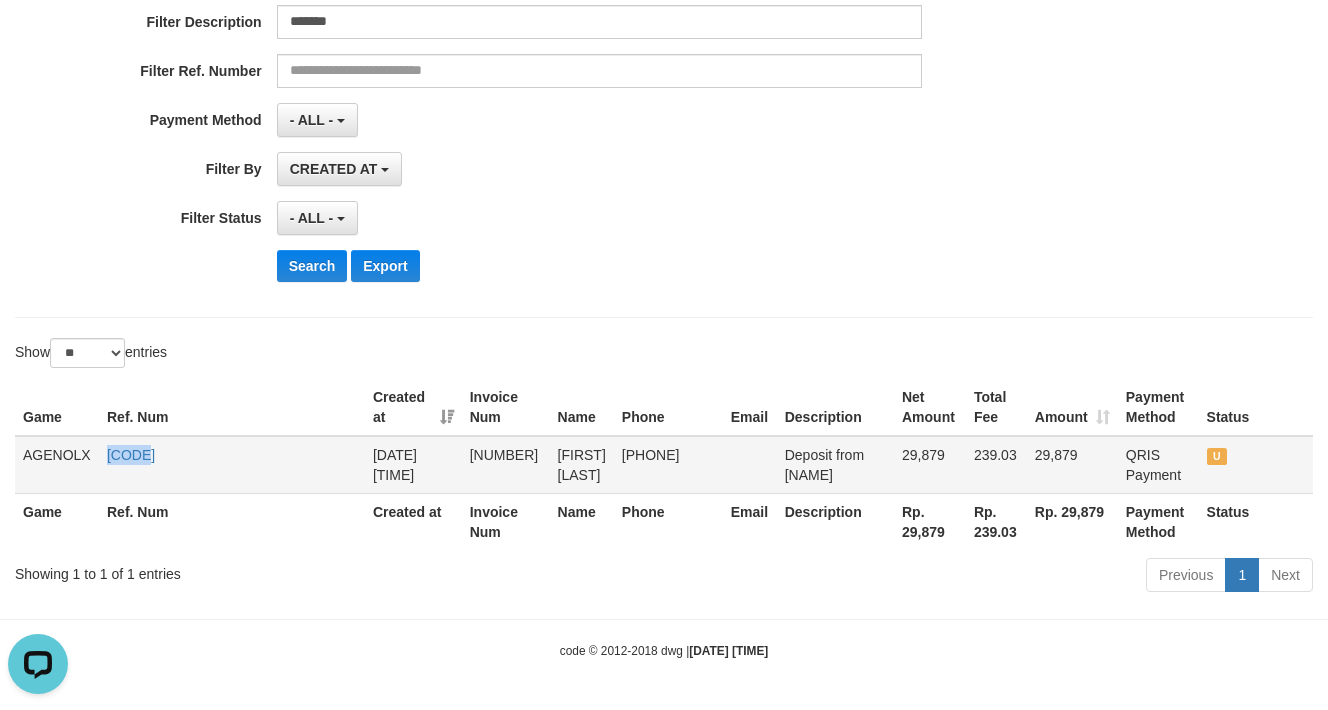 drag, startPoint x: 105, startPoint y: 467, endPoint x: 148, endPoint y: 466, distance: 43.011627 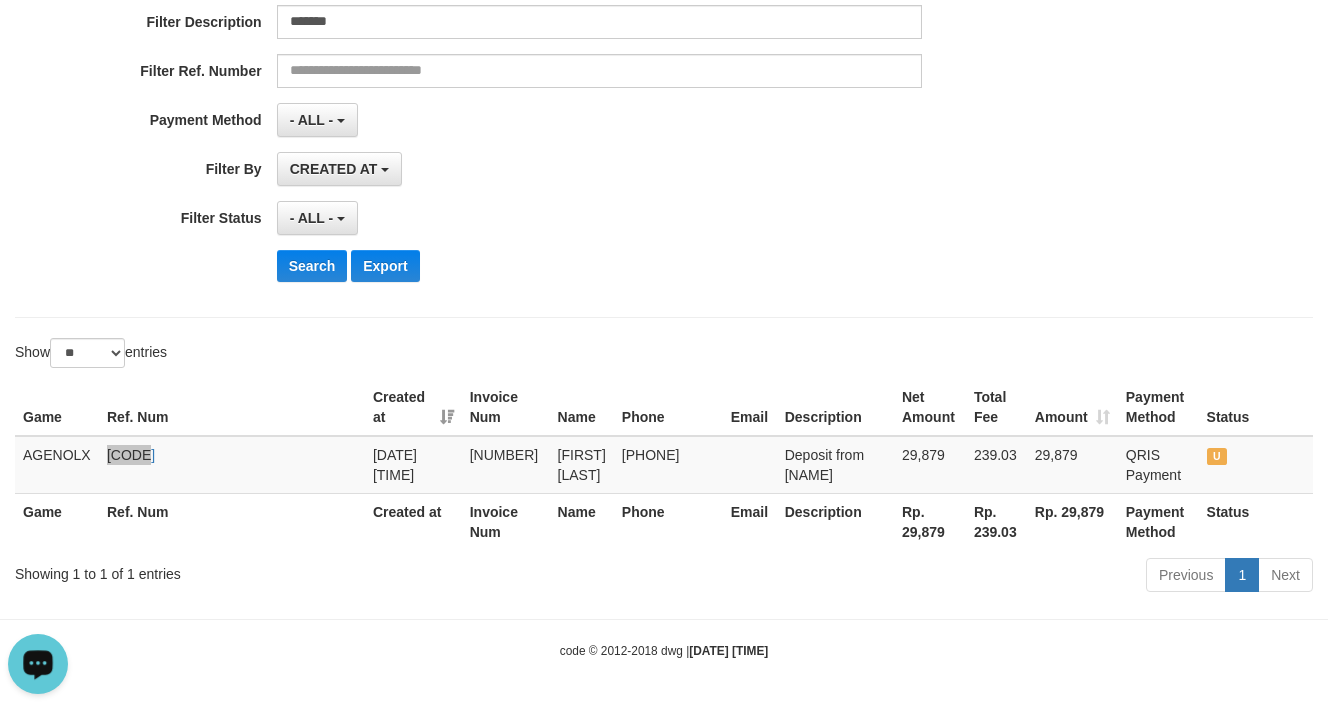 click 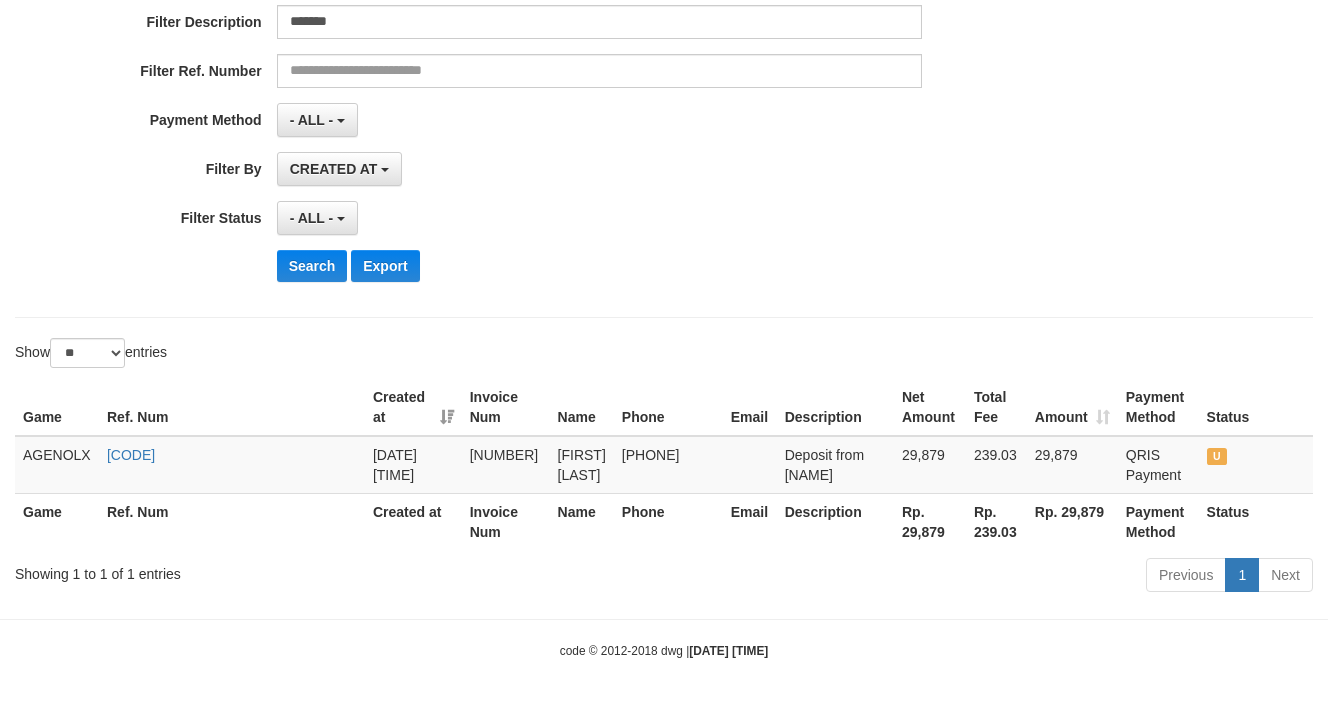 click on "Toggle navigation
Home
Bank
Account List
Load
By Website
Group
[OXPLAY]													AGENOLX
Mutasi Bank
Search
Sync
Note Mutasi
Deposit
DPS Fetch
DPS List
History
PGA History
Note DPS" at bounding box center [664, 183] 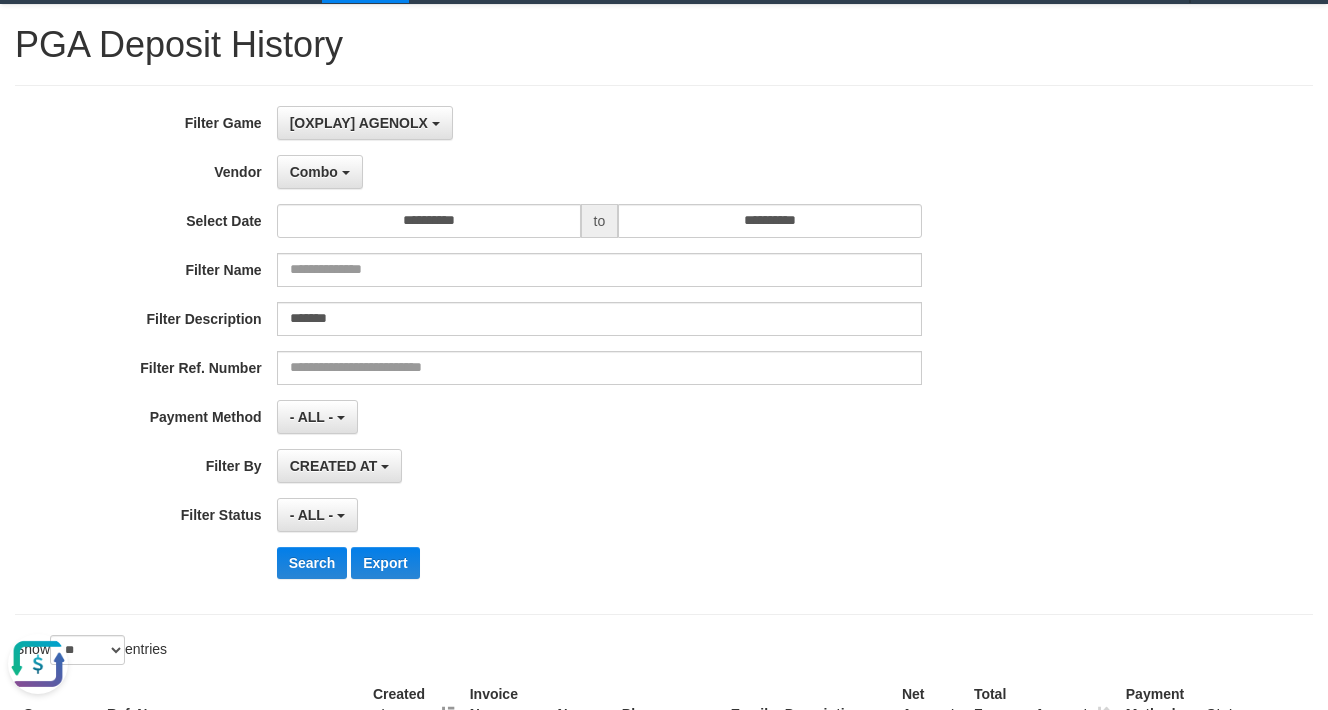 scroll, scrollTop: 0, scrollLeft: 0, axis: both 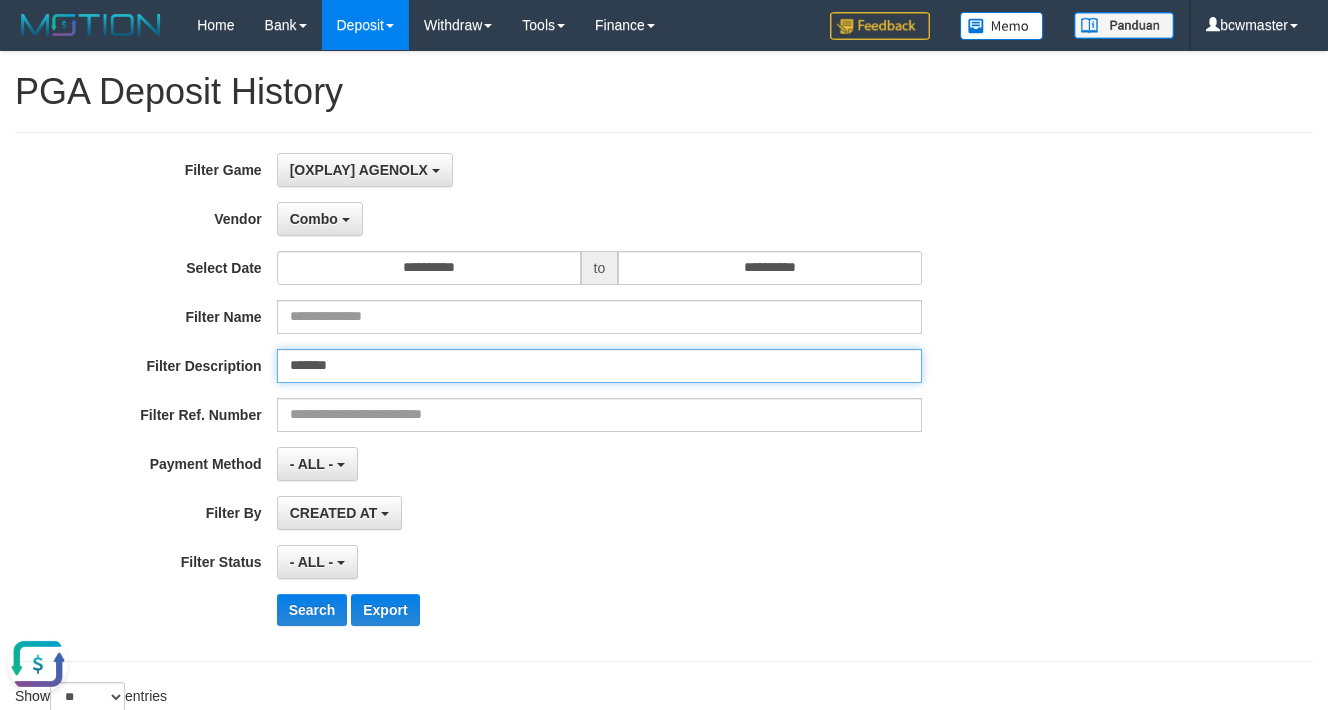 click on "*******" at bounding box center [600, 366] 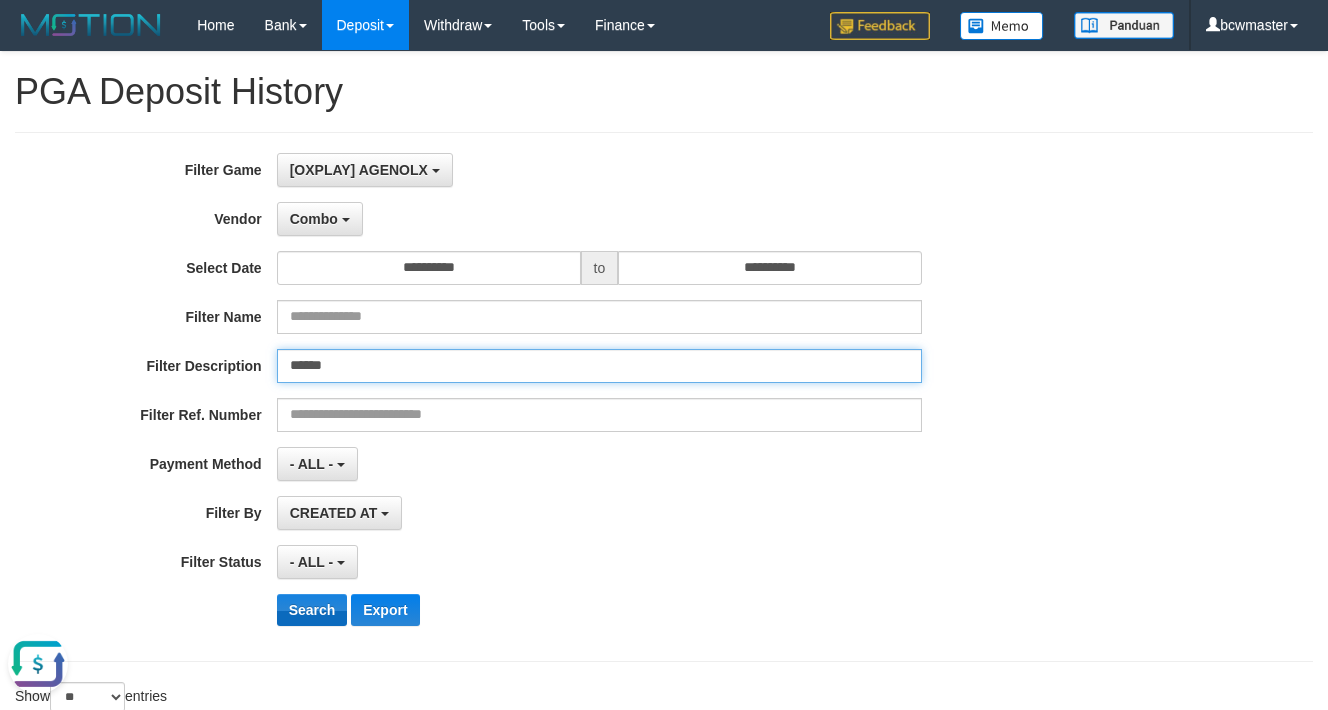 type on "******" 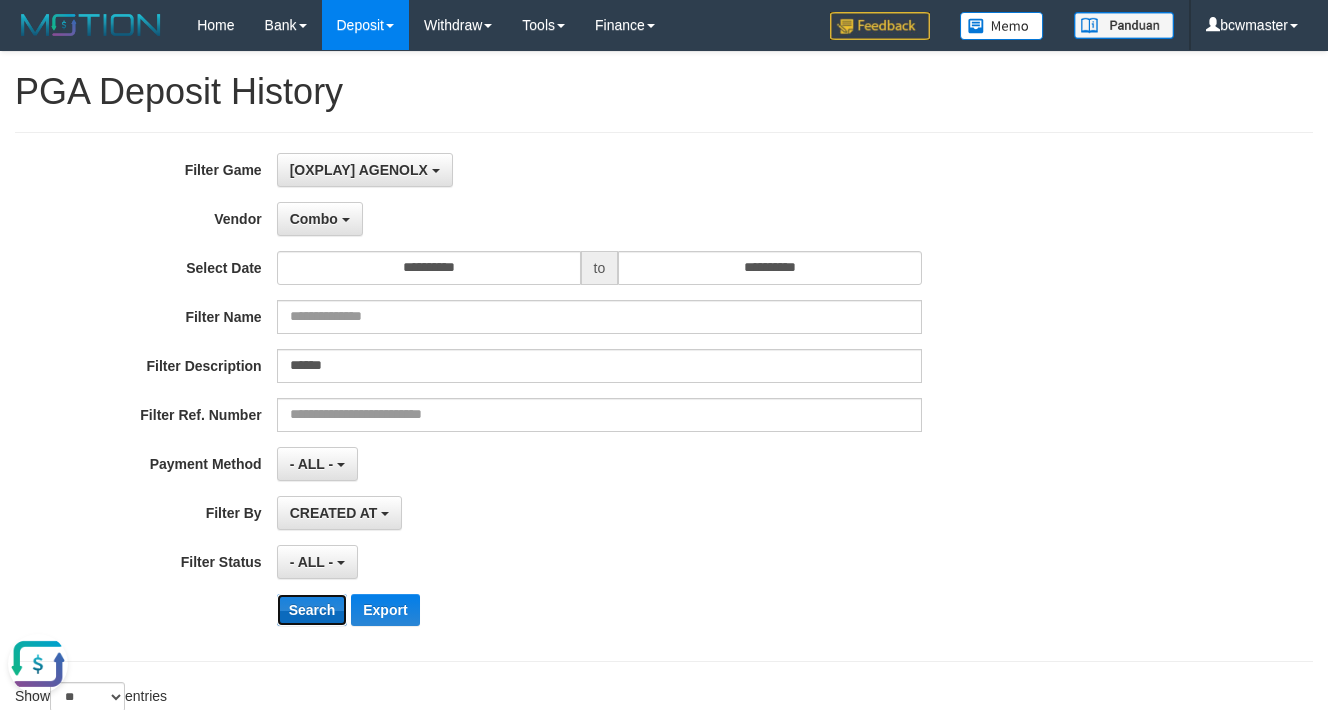click on "Search" at bounding box center (312, 610) 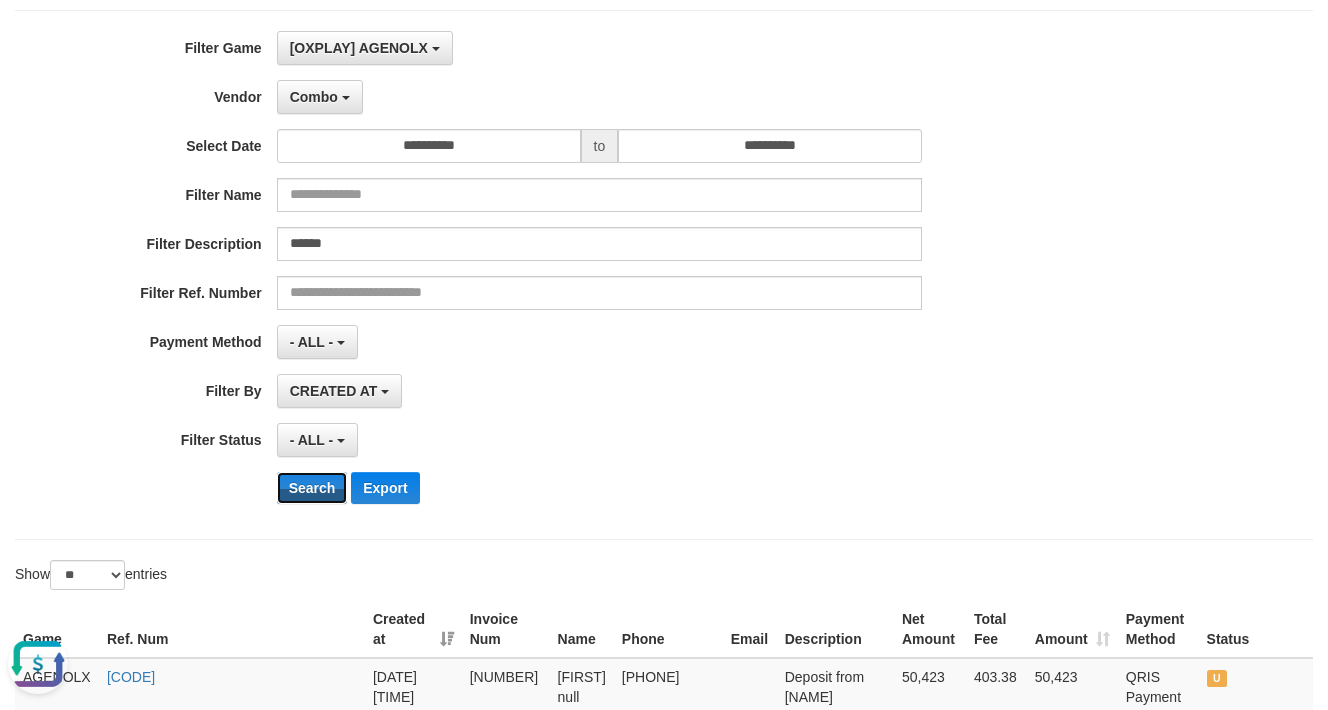 scroll, scrollTop: 344, scrollLeft: 0, axis: vertical 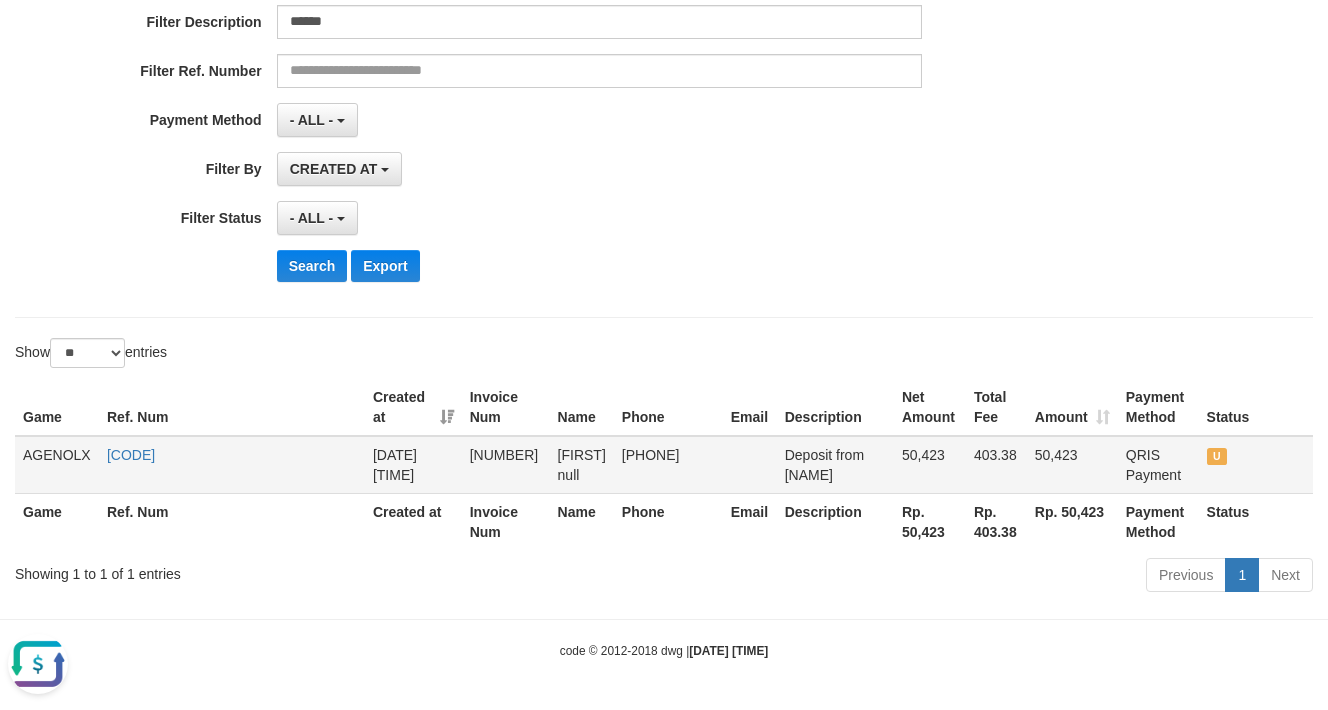 drag, startPoint x: 103, startPoint y: 468, endPoint x: 116, endPoint y: 469, distance: 13.038404 